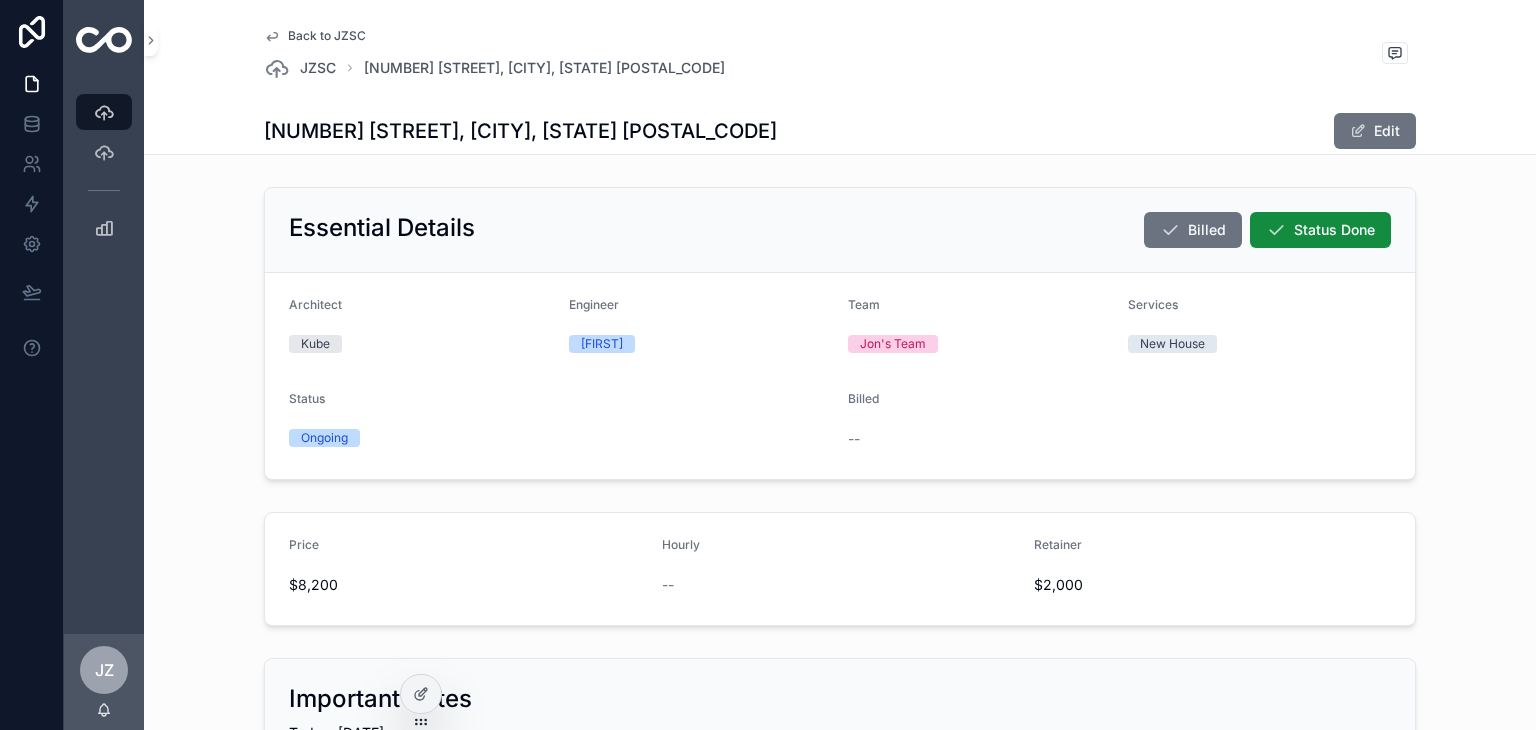 scroll, scrollTop: 0, scrollLeft: 0, axis: both 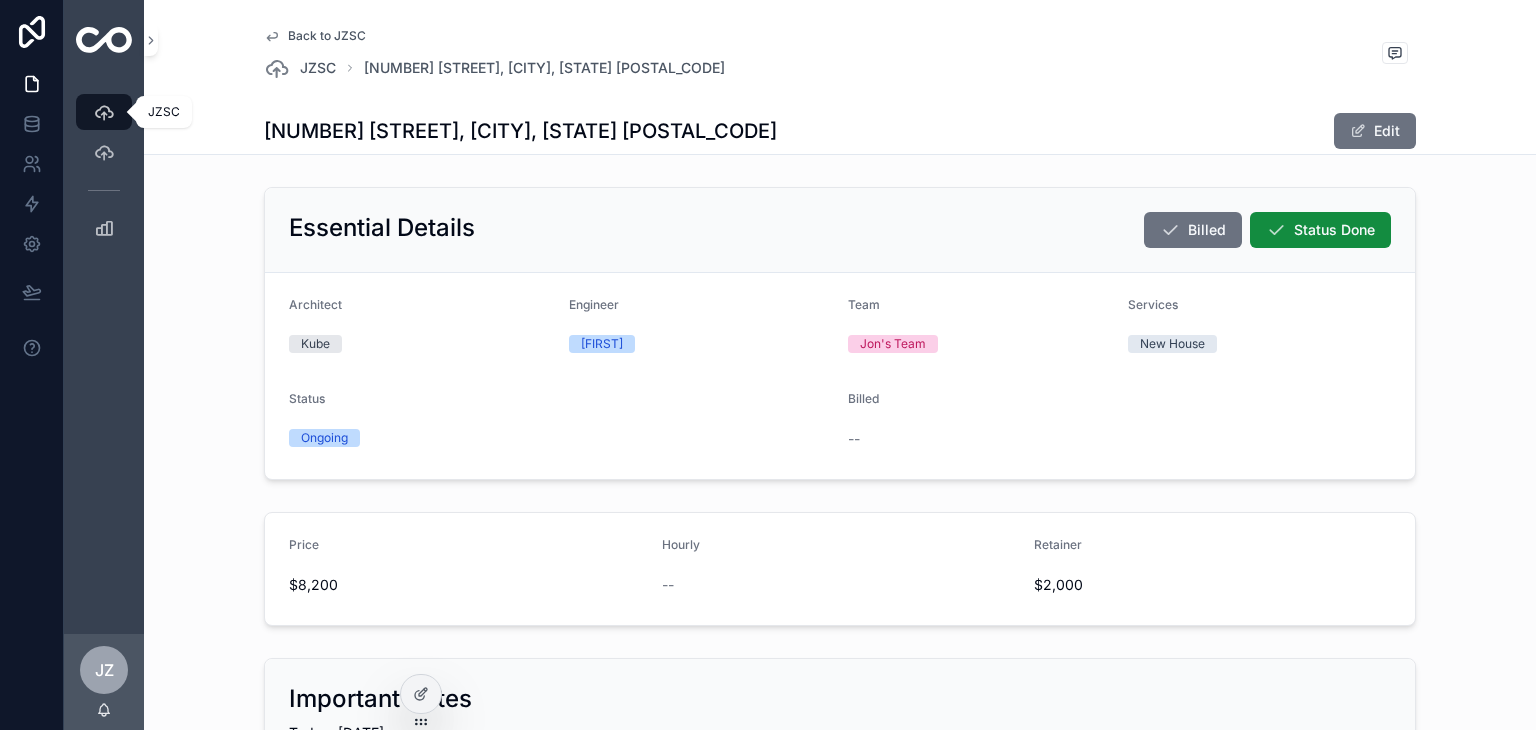 click at bounding box center [104, 112] 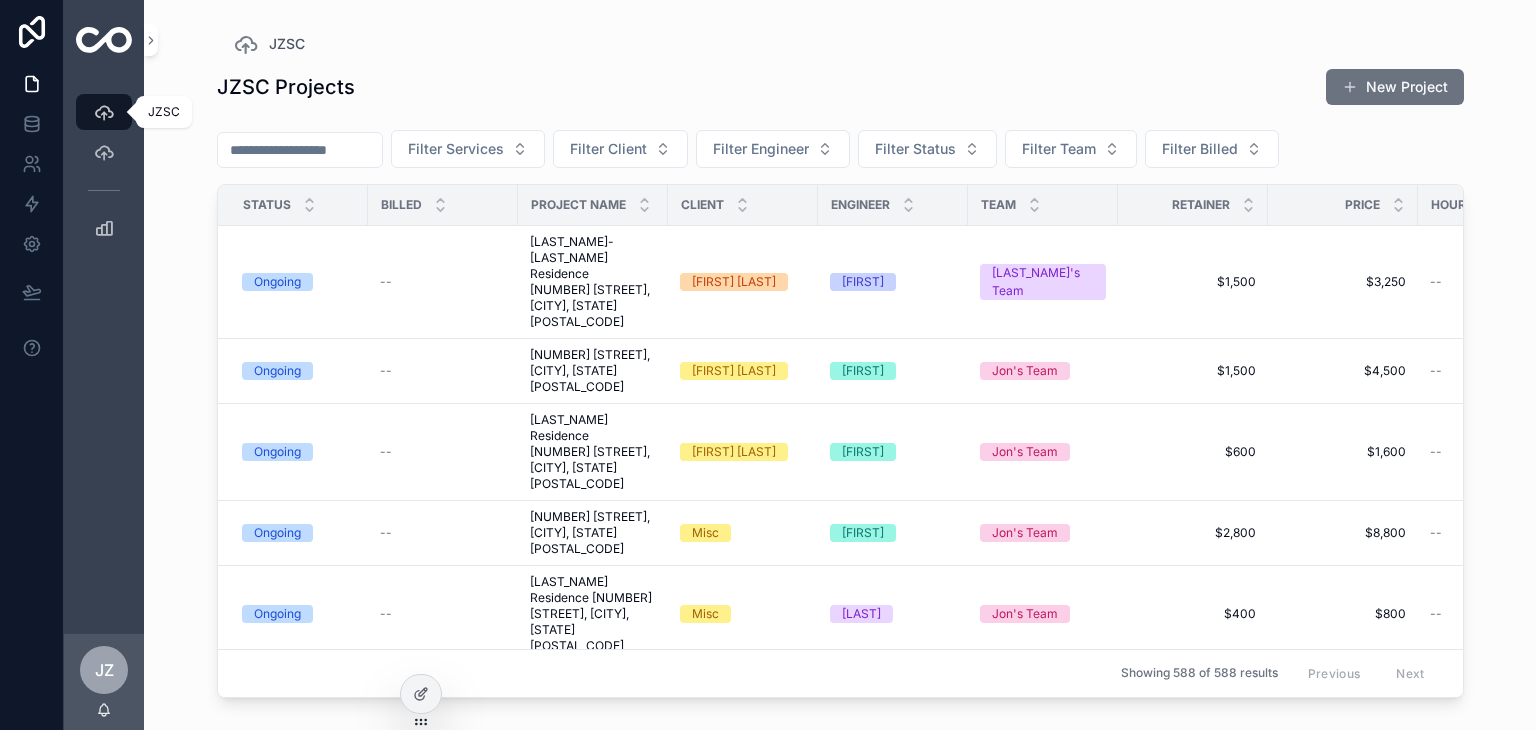 click at bounding box center (104, 112) 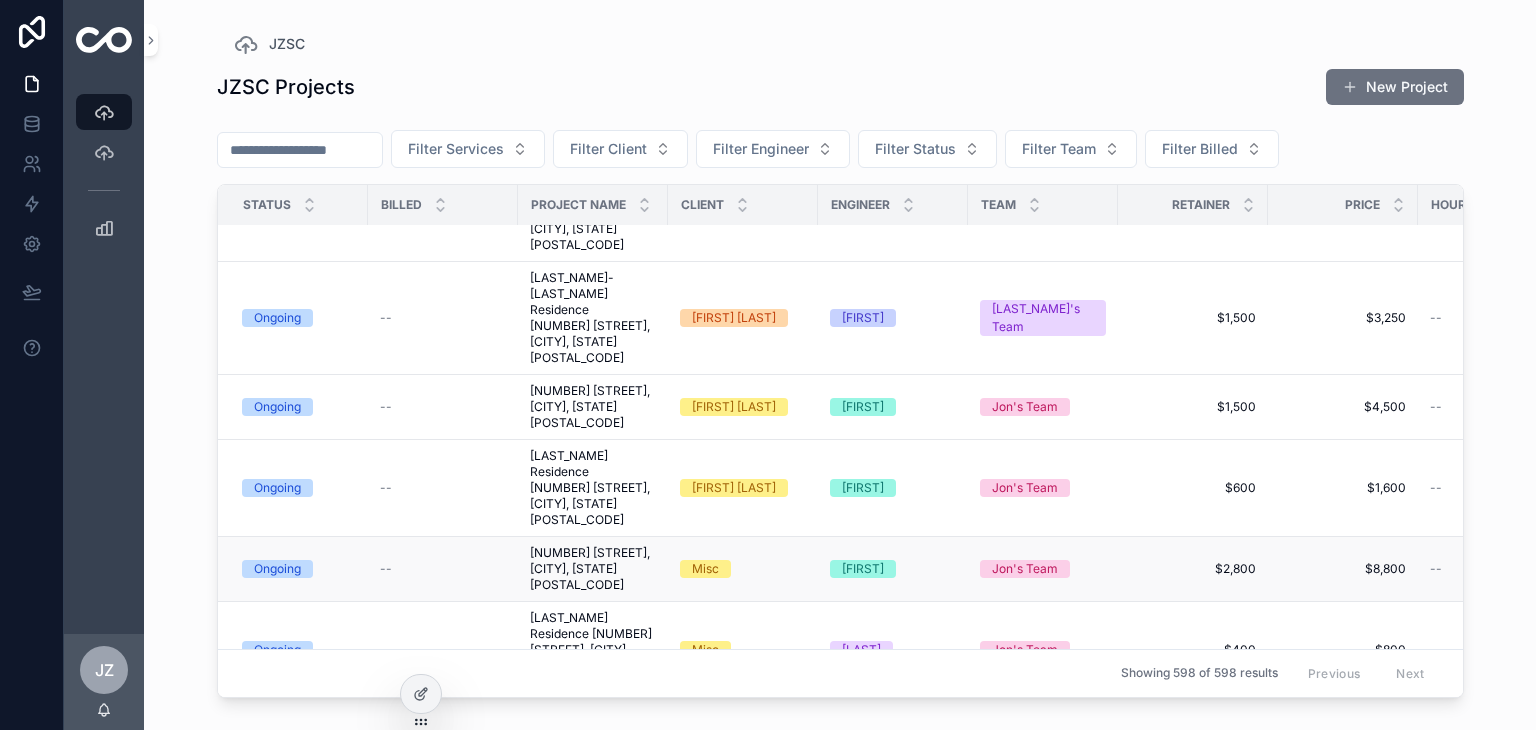 scroll, scrollTop: 900, scrollLeft: 0, axis: vertical 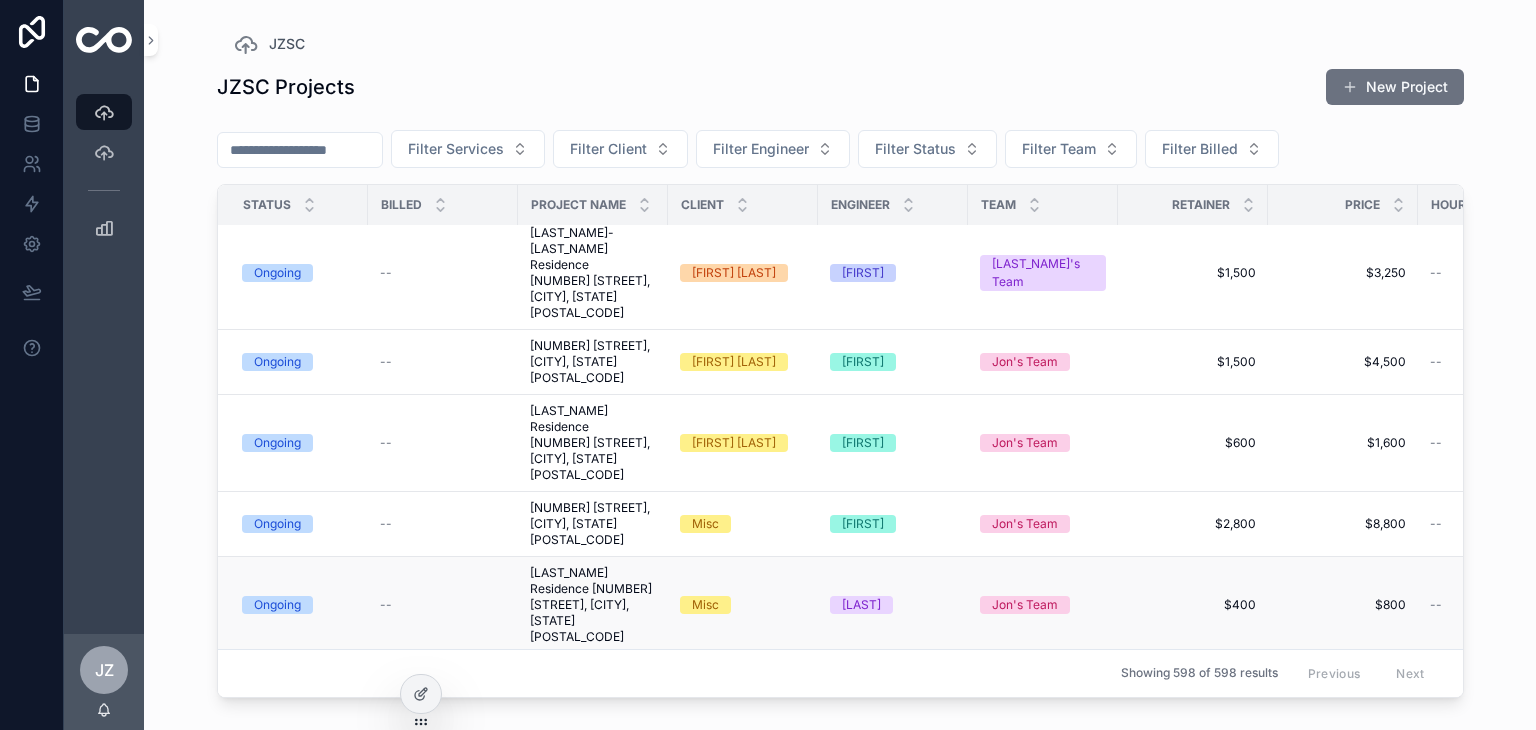 click on "Ongoing" at bounding box center (277, 605) 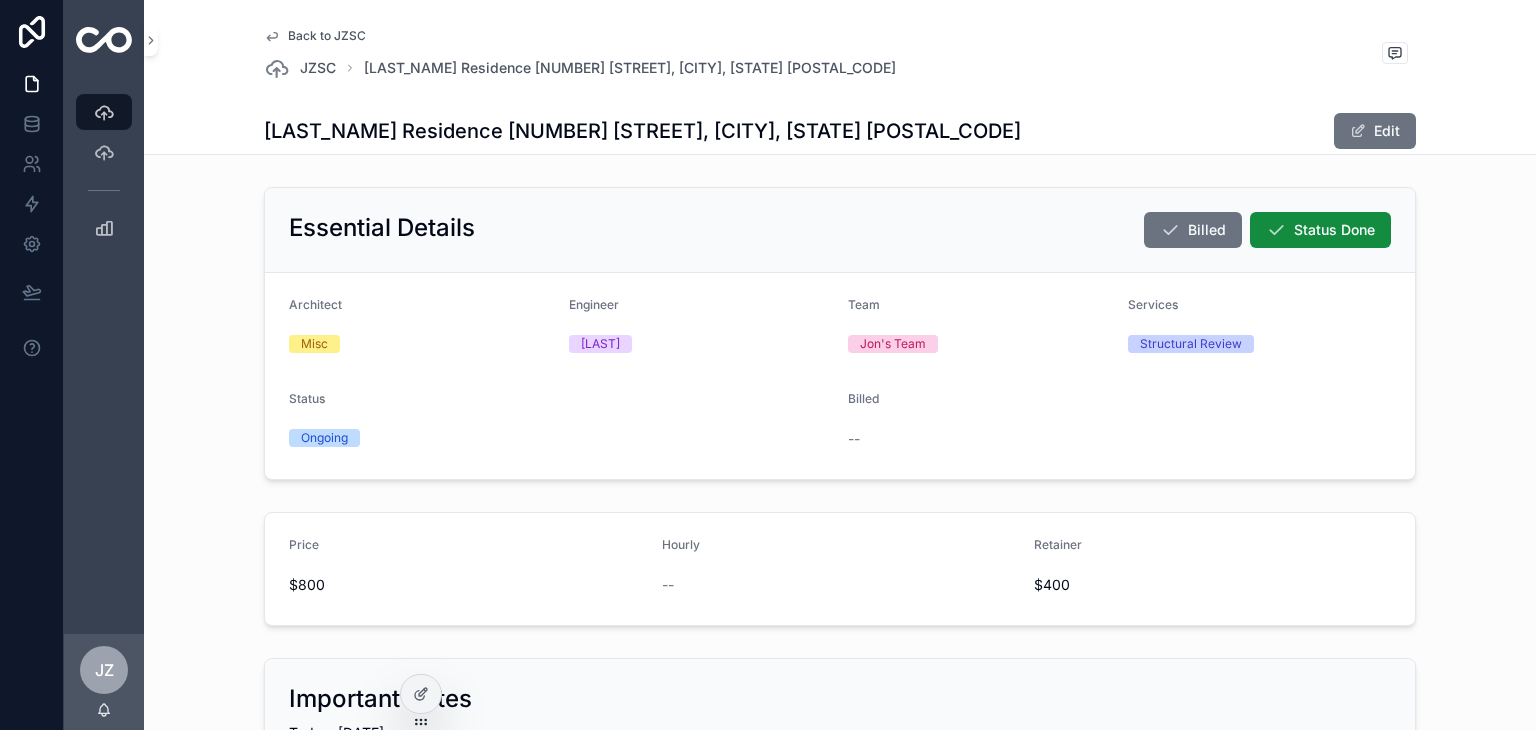 drag, startPoint x: 1371, startPoint y: 118, endPoint x: 1153, endPoint y: 157, distance: 221.46106 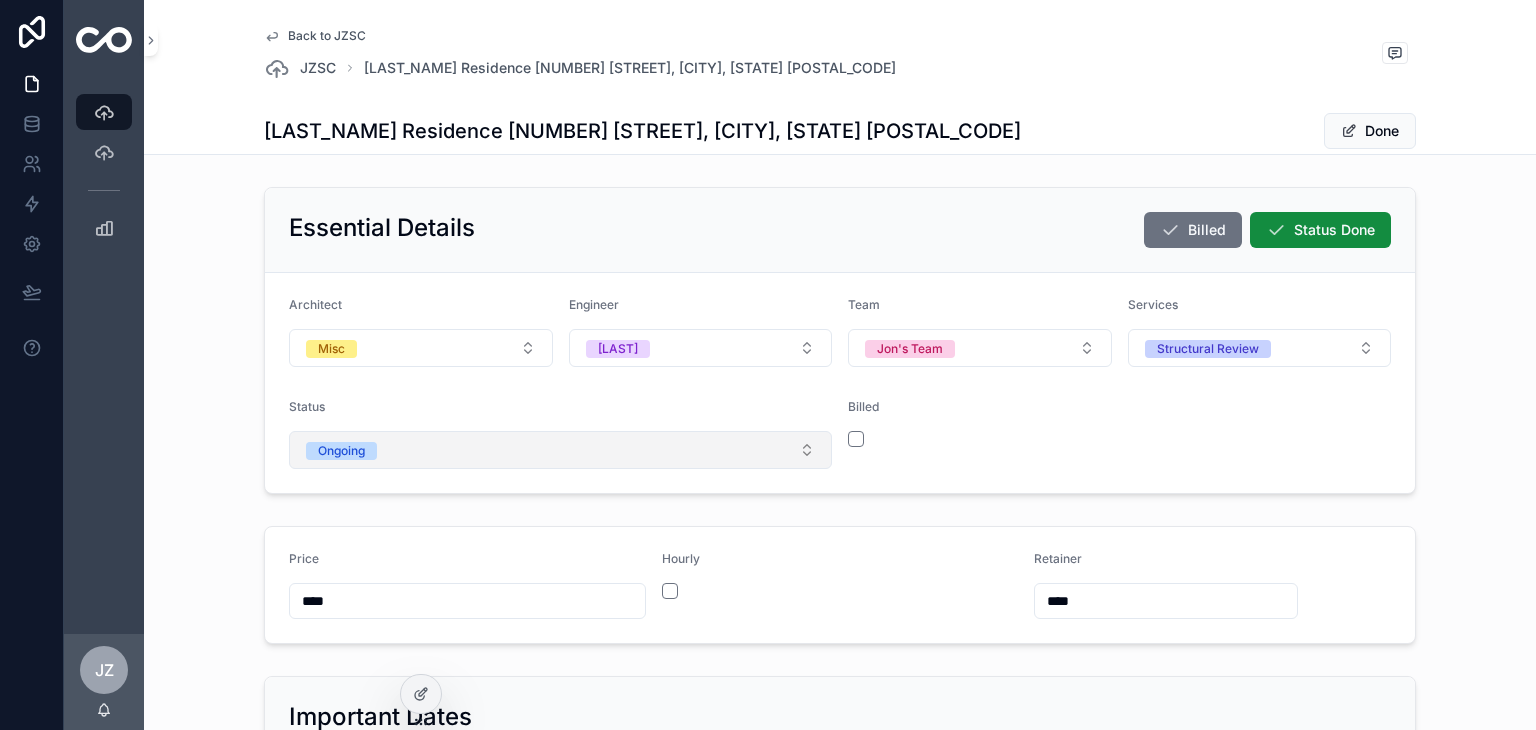 click on "Ongoing" at bounding box center (560, 450) 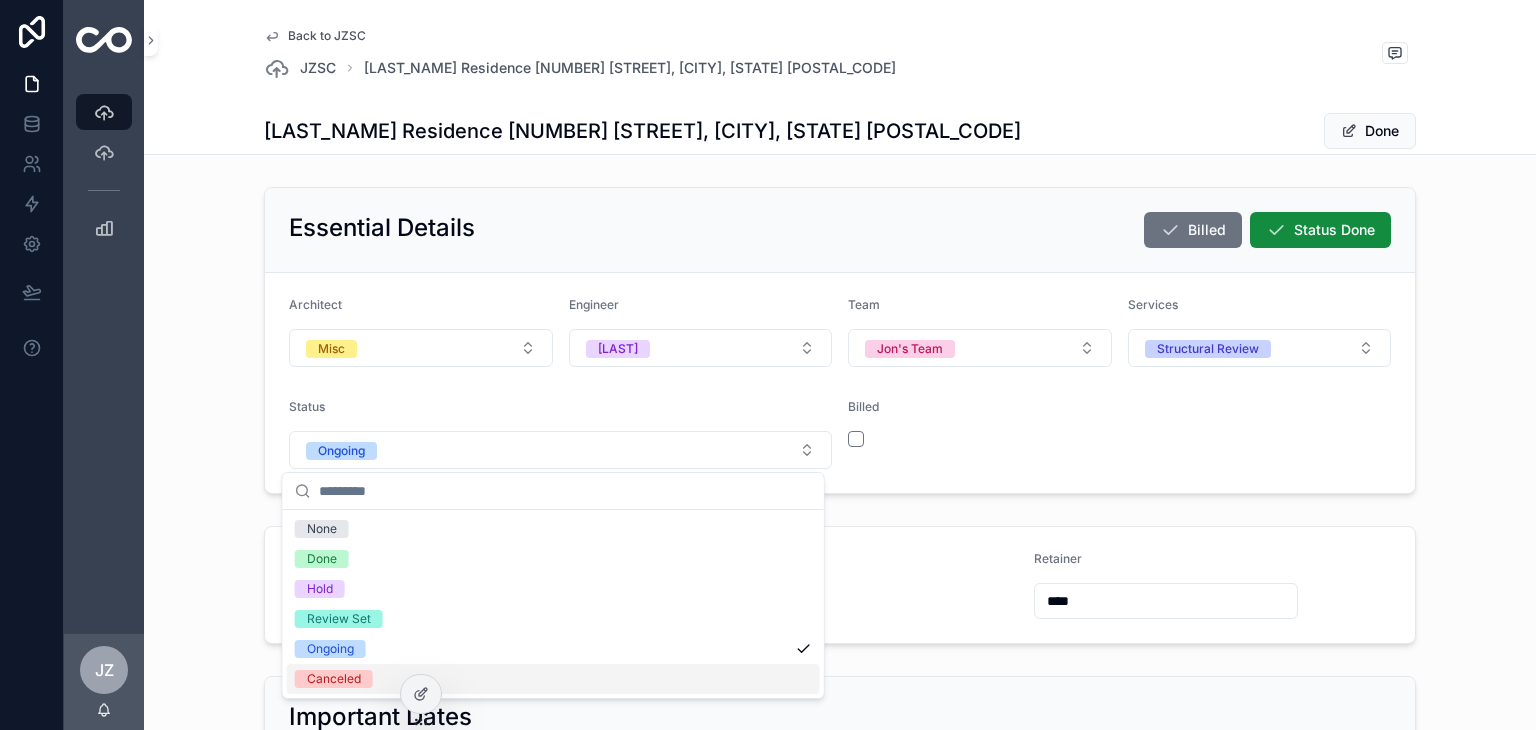 click on "Canceled" at bounding box center (334, 679) 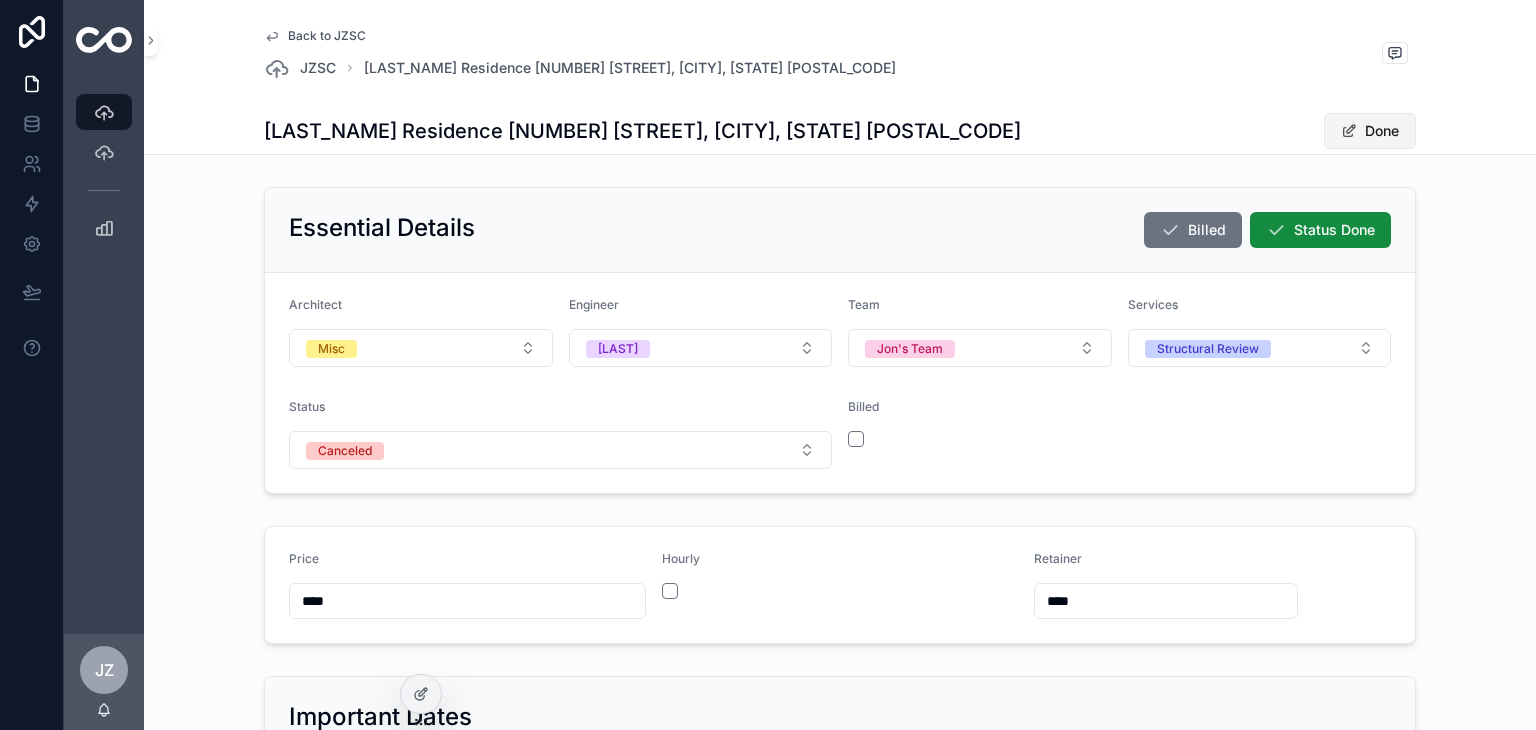 click on "Done" at bounding box center (1370, 131) 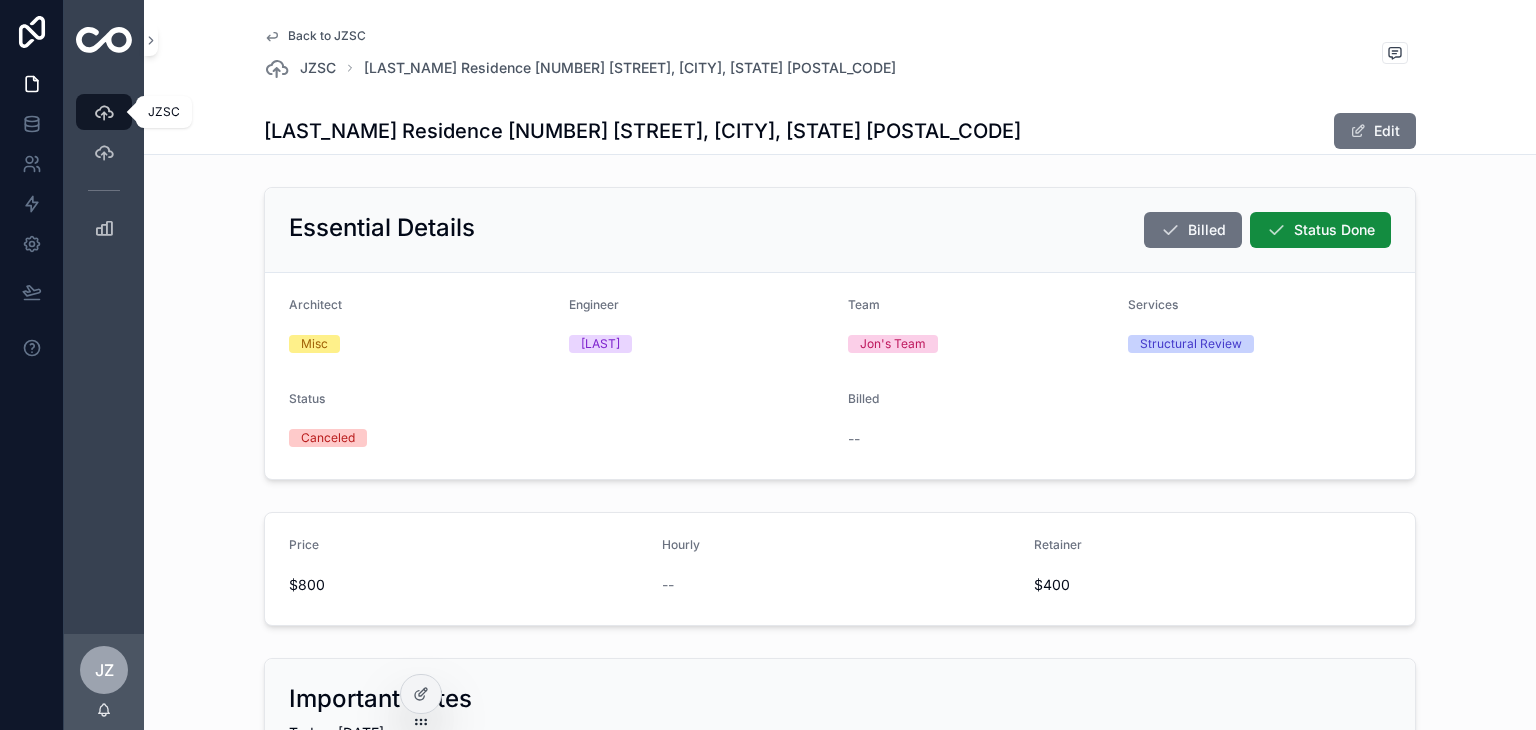 click at bounding box center (104, 112) 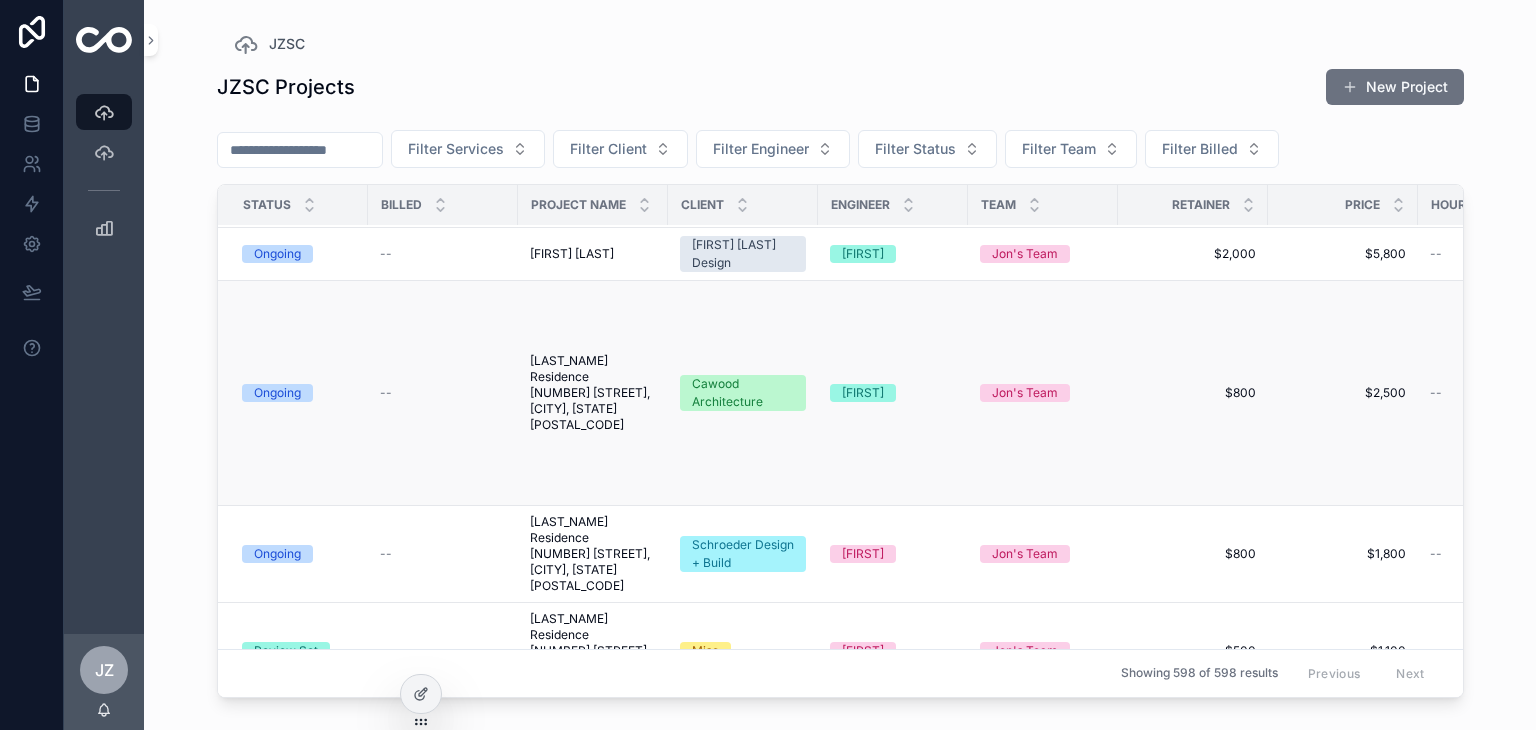 scroll, scrollTop: 1702, scrollLeft: 0, axis: vertical 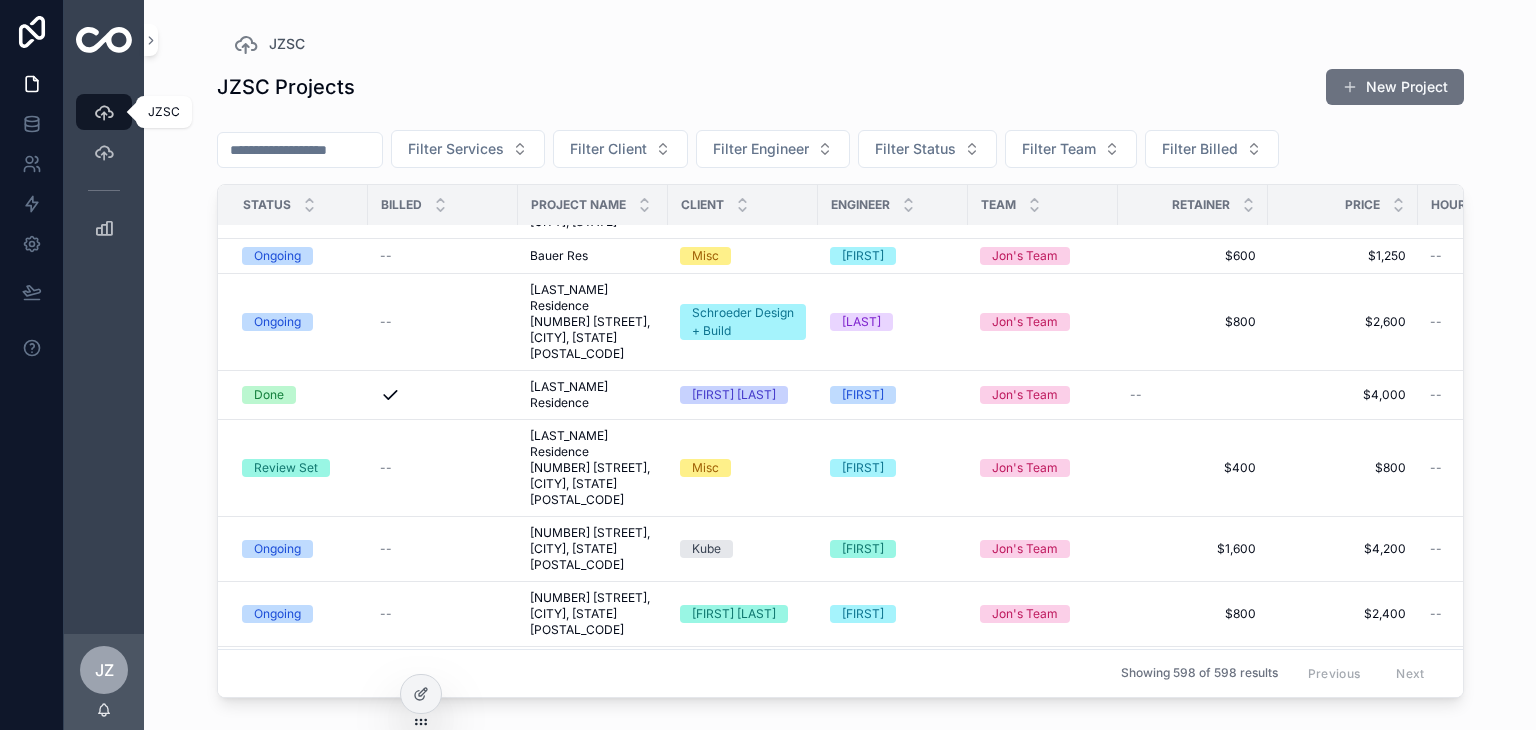 click at bounding box center (104, 112) 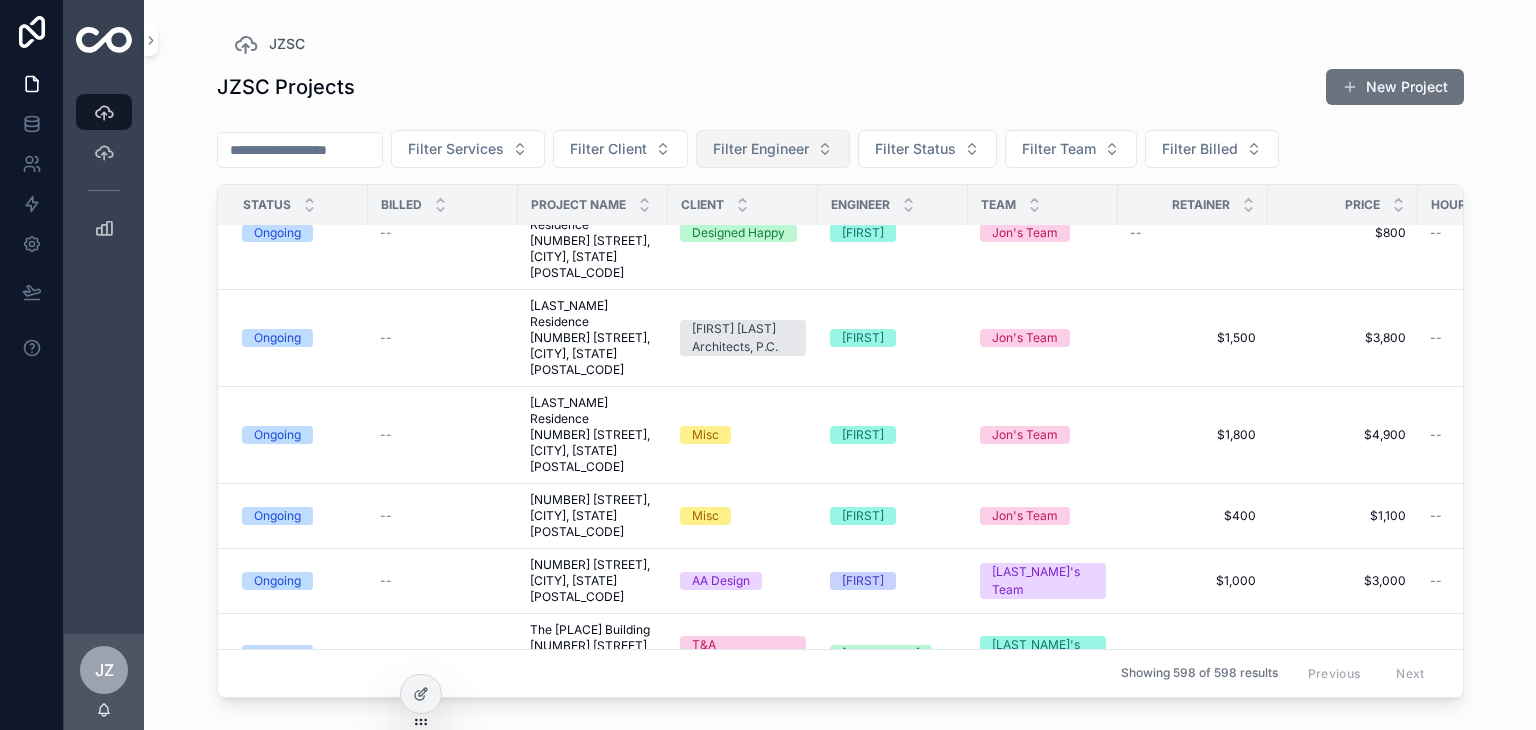scroll, scrollTop: 0, scrollLeft: 0, axis: both 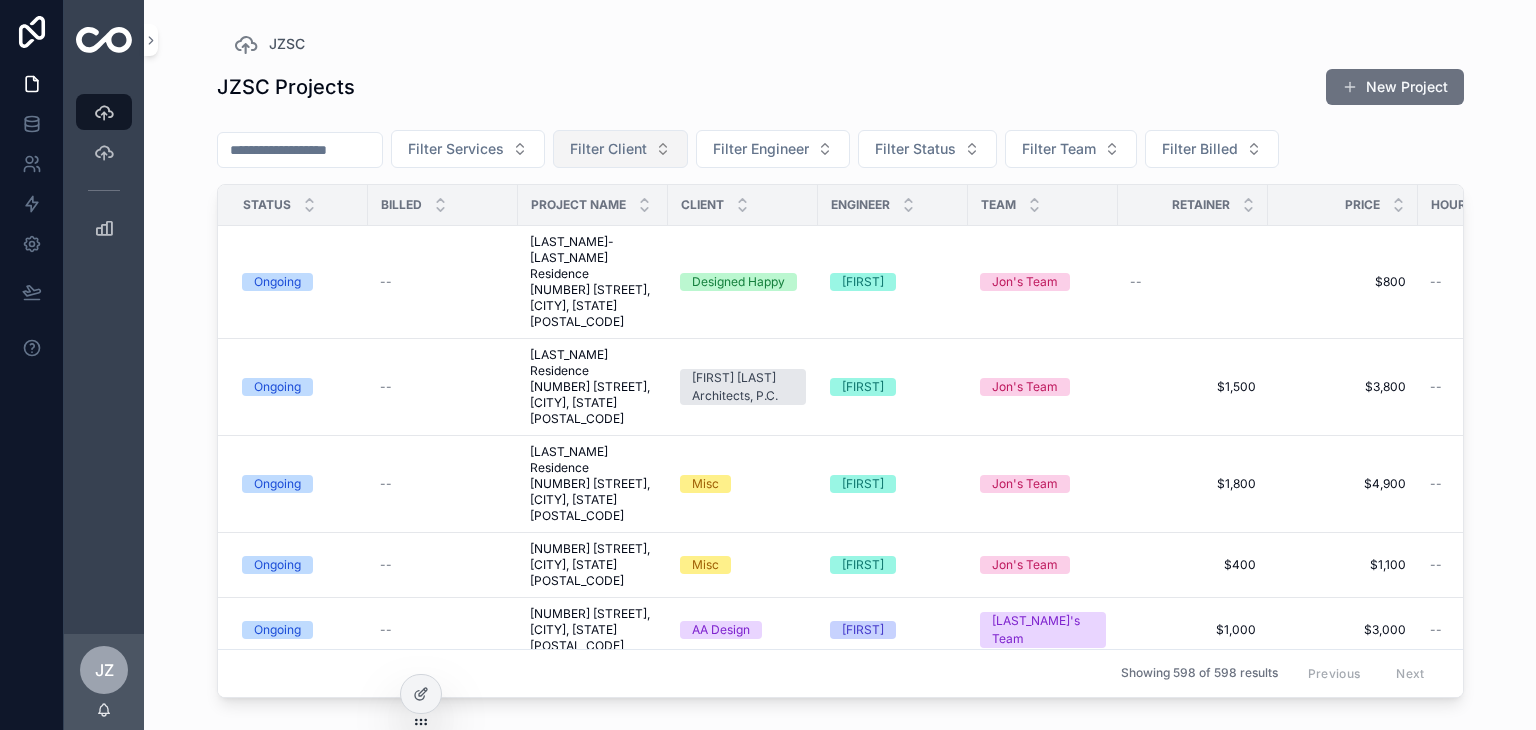 click on "Filter Client" at bounding box center (620, 149) 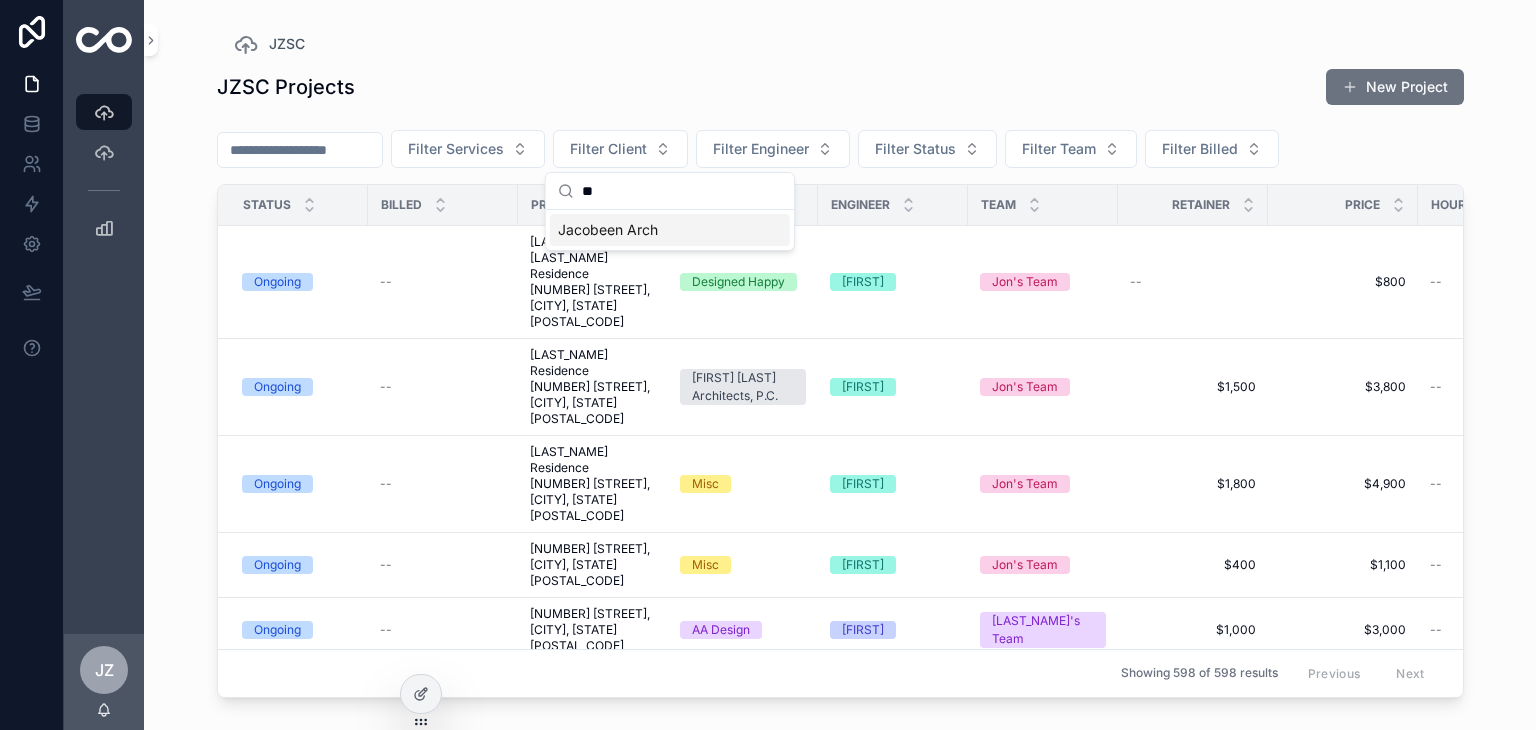 type on "**" 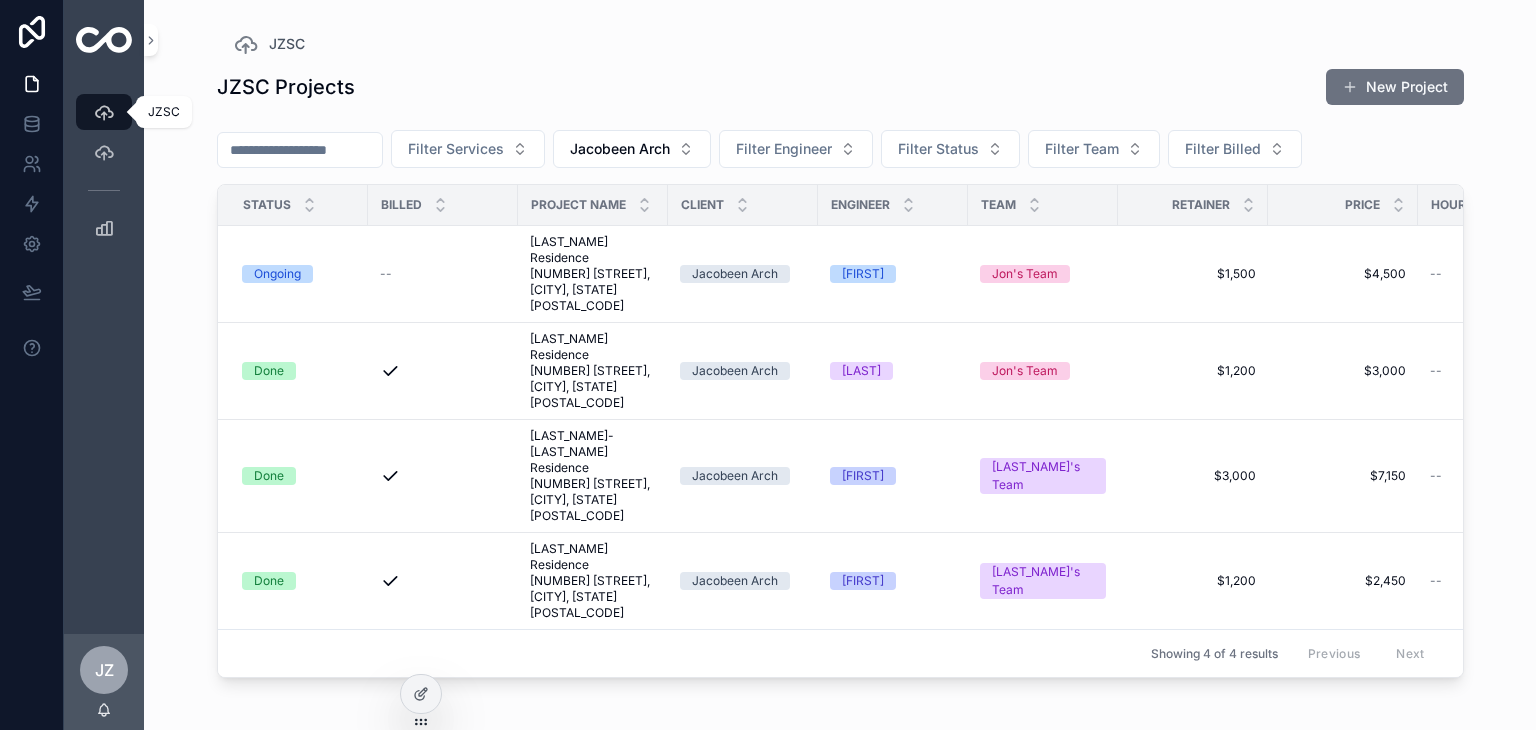 click at bounding box center (104, 112) 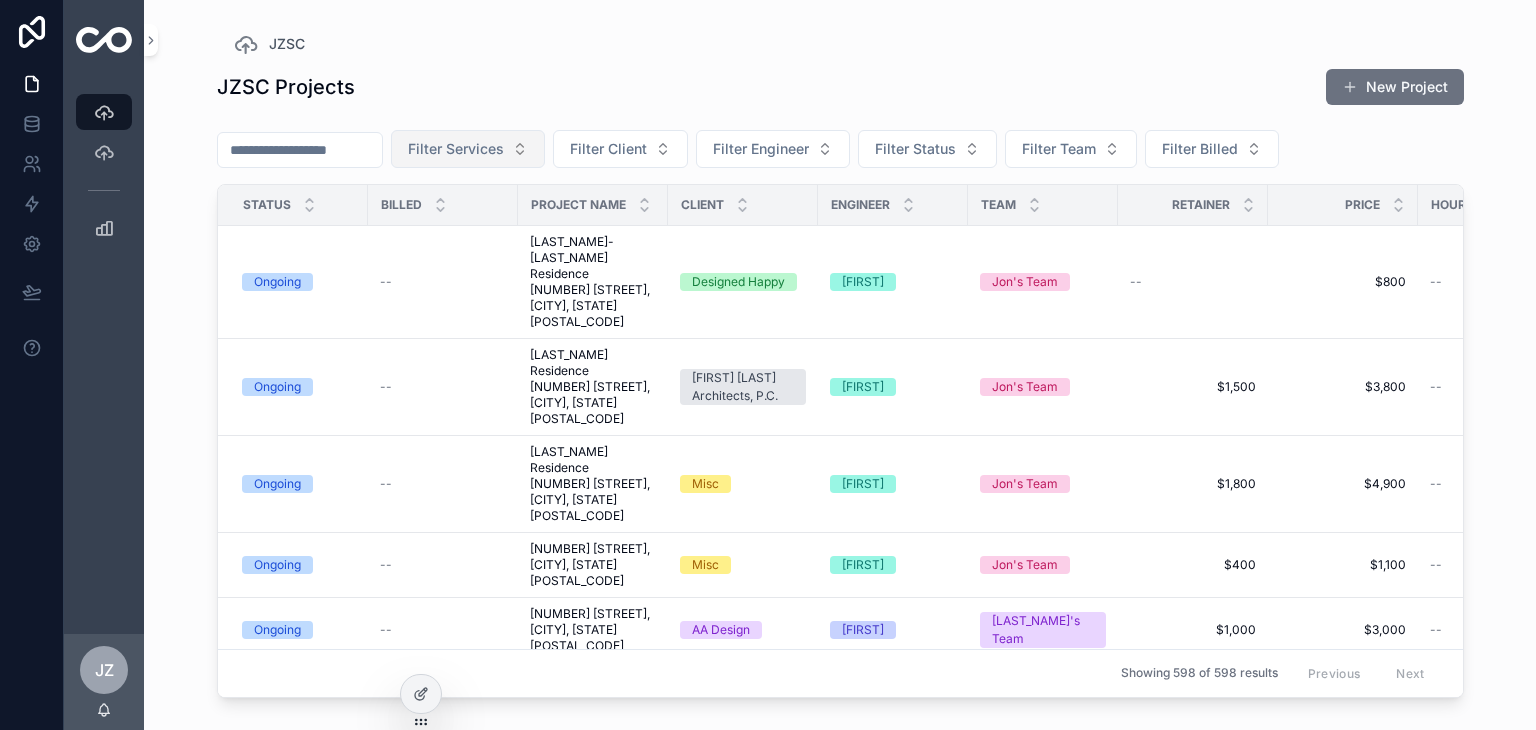 click on "Filter Services" at bounding box center [468, 149] 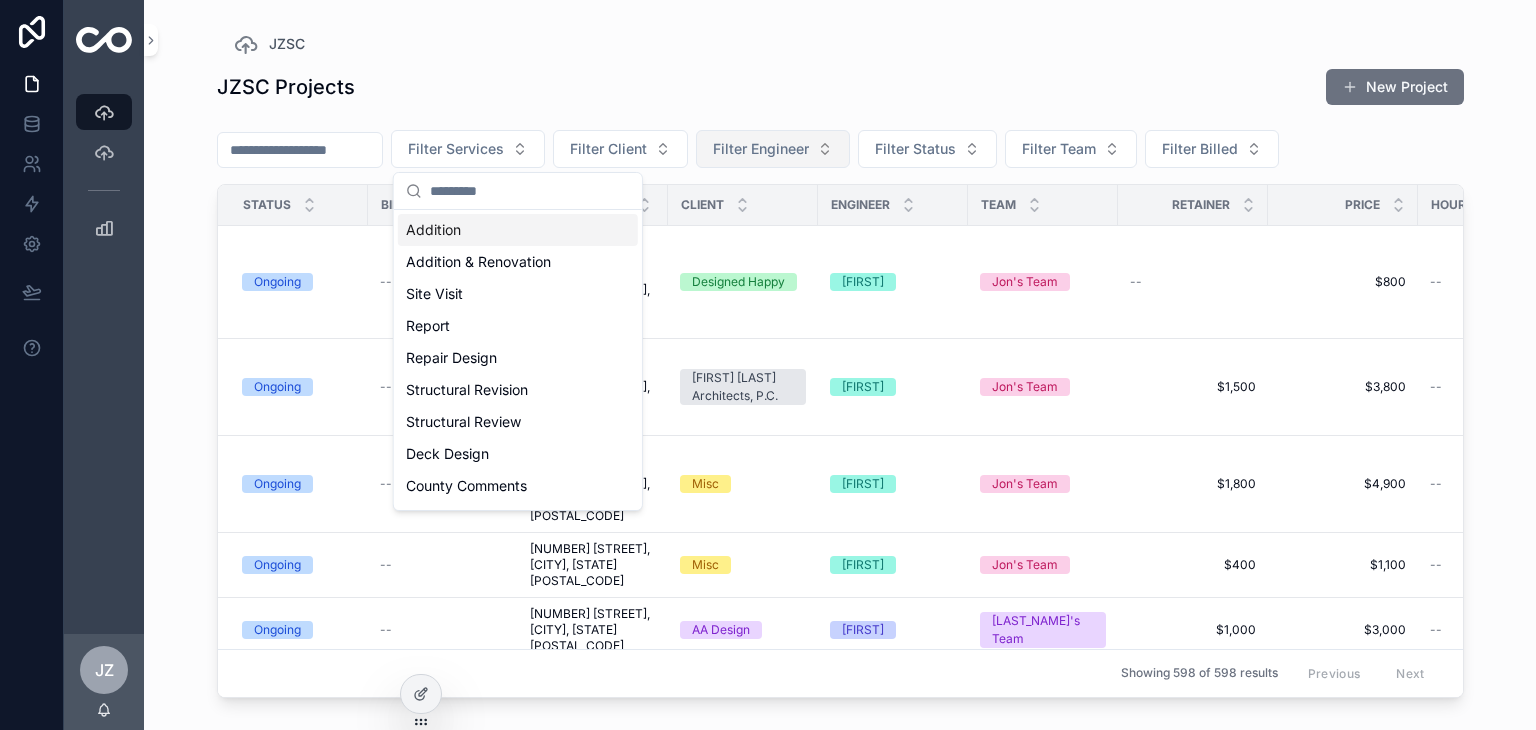 click on "Filter Engineer" at bounding box center [773, 149] 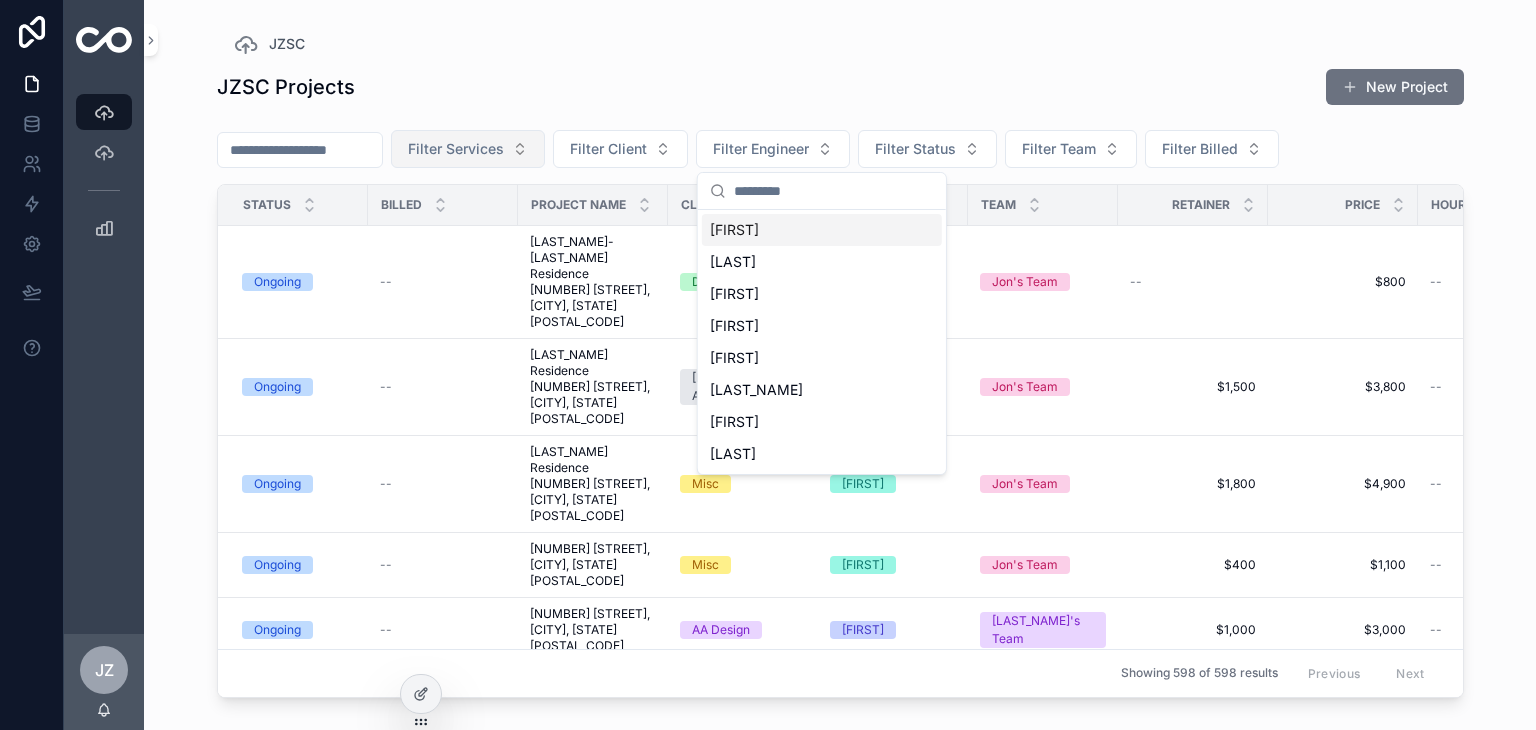 click on "Filter Services" at bounding box center (468, 149) 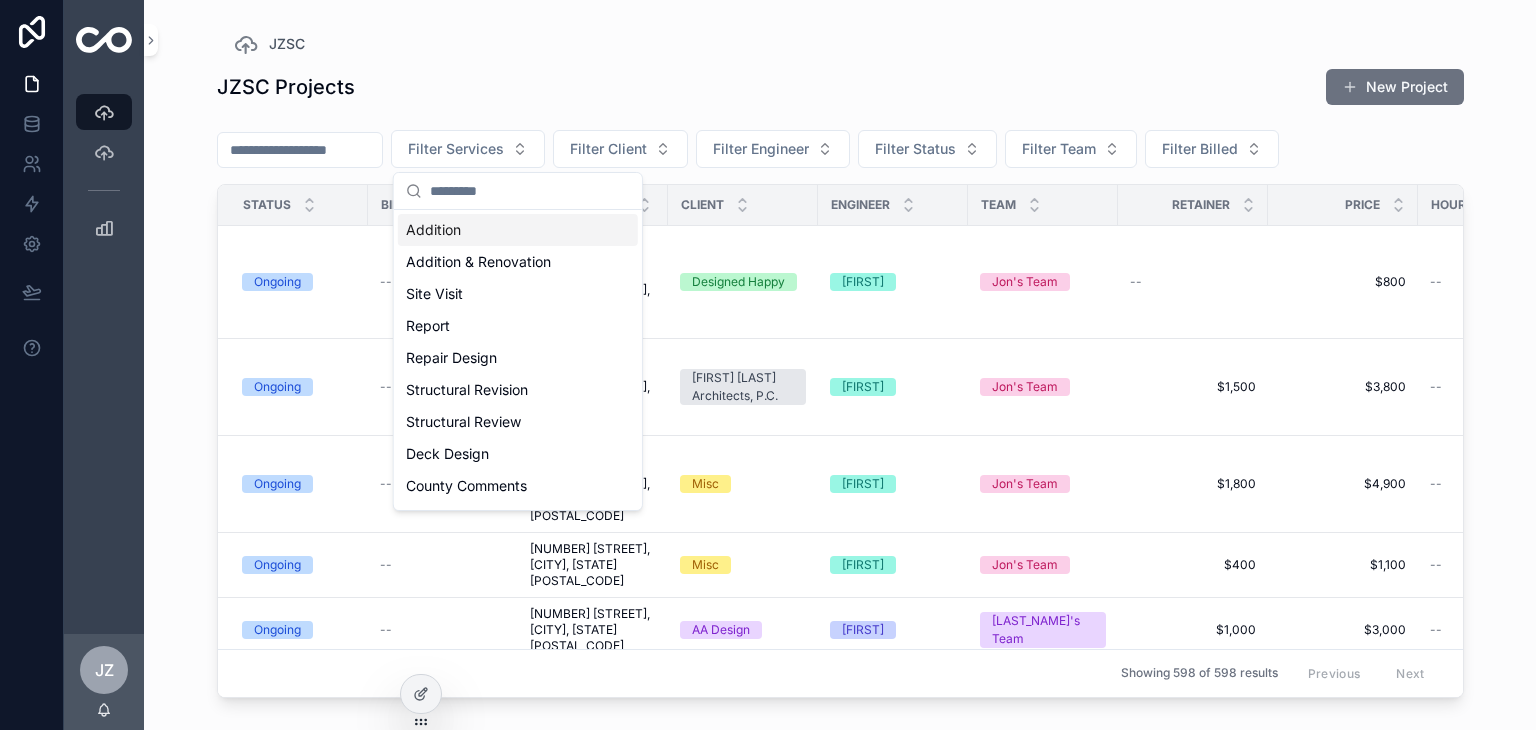click at bounding box center (300, 150) 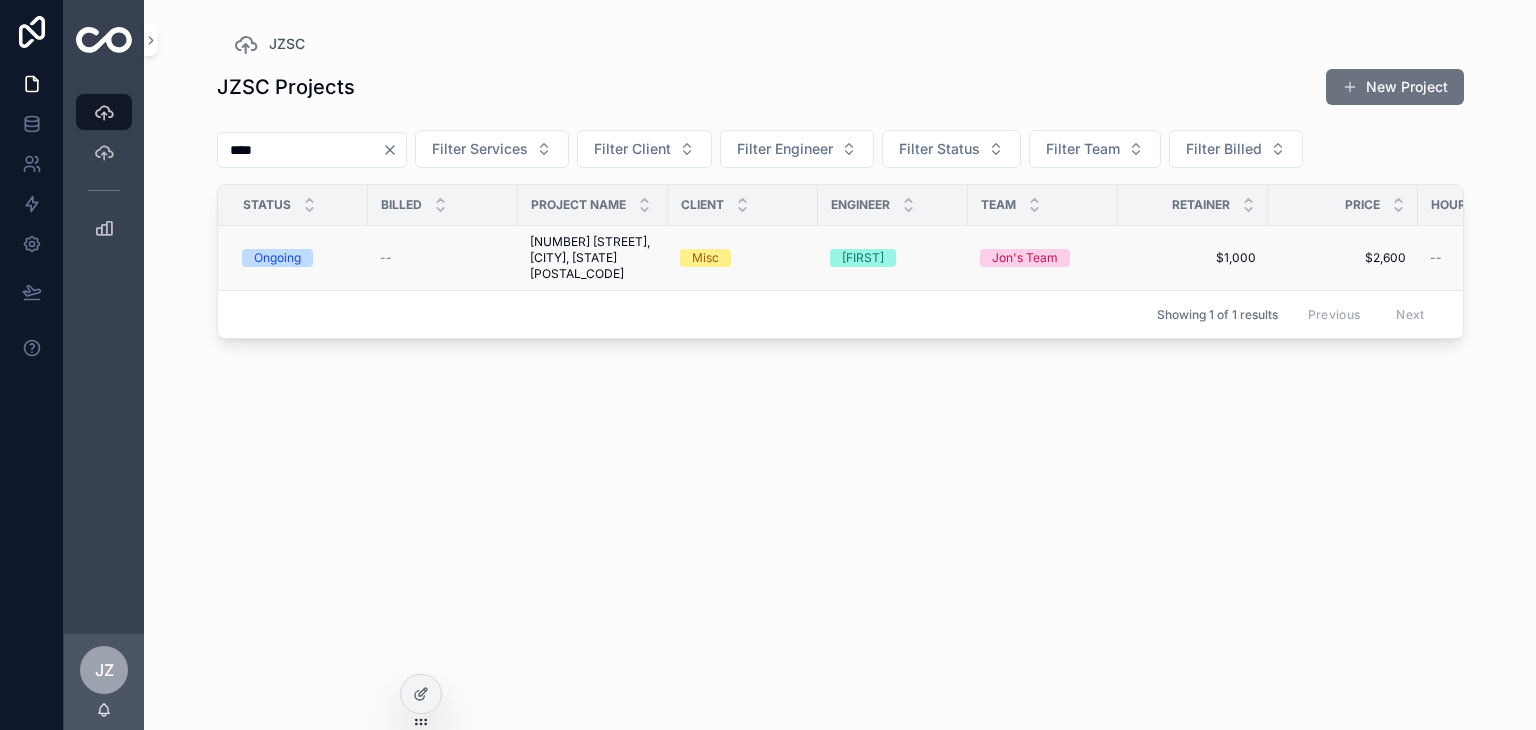 type on "****" 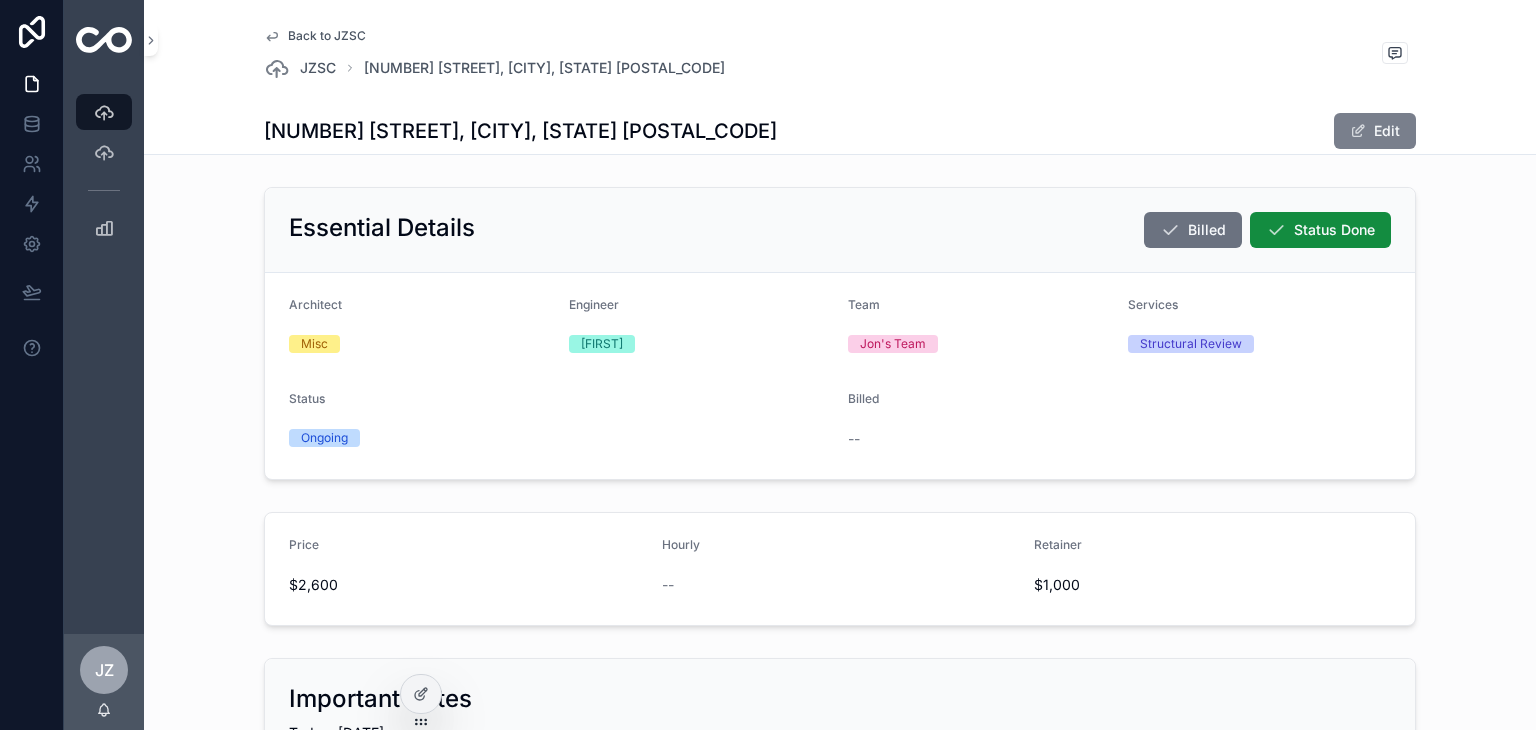 click on "Edit" at bounding box center [1375, 131] 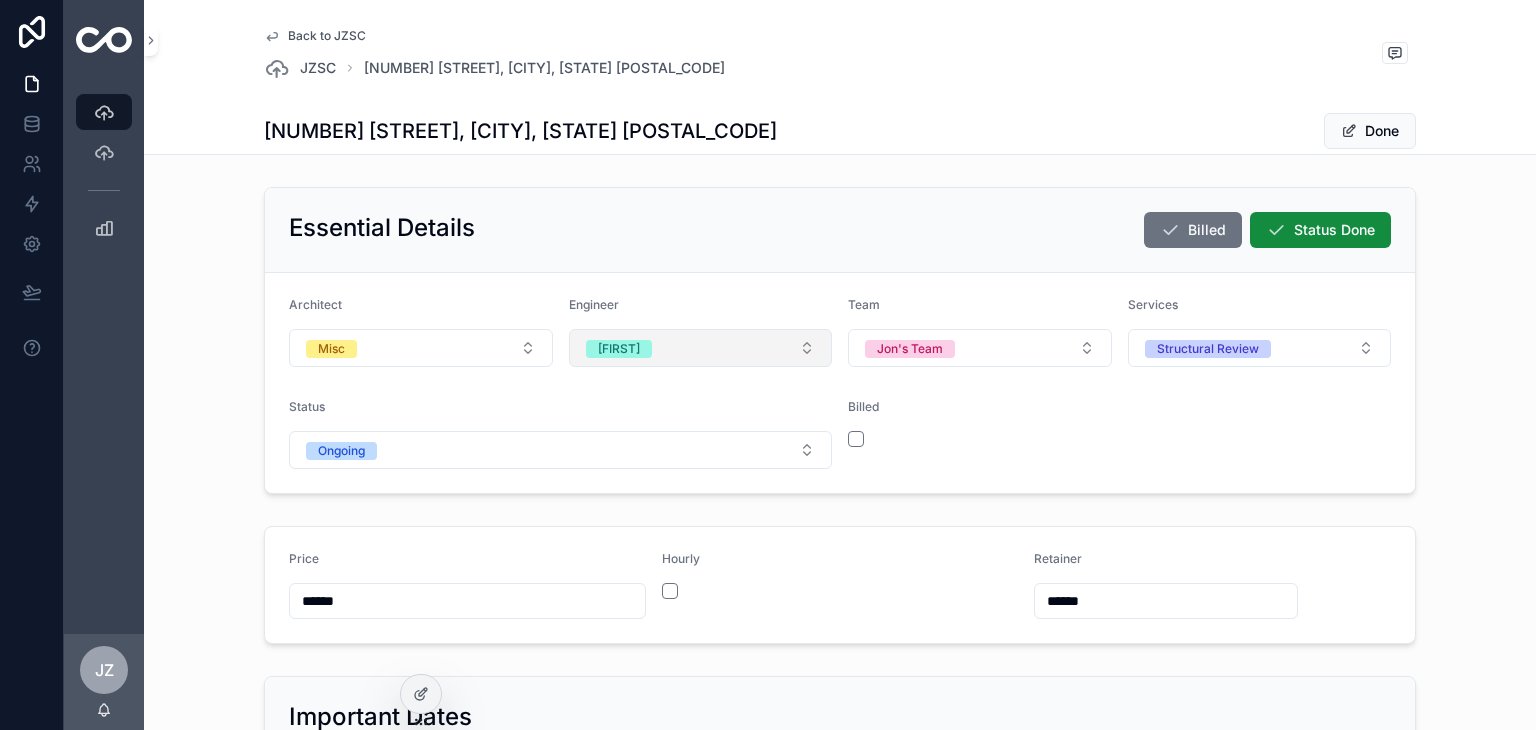 click on "[FIRST]" at bounding box center [701, 348] 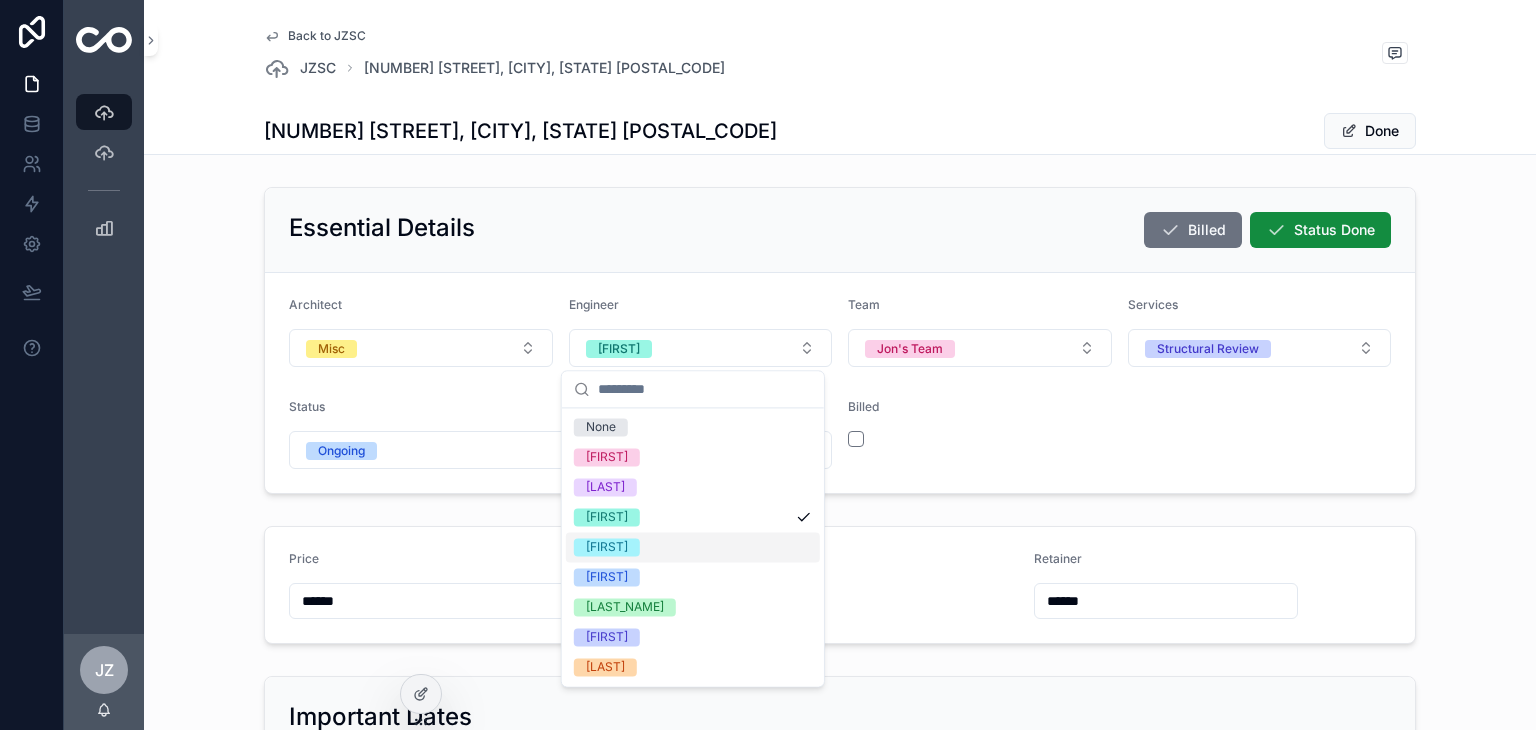 click on "[FIRST]" at bounding box center (607, 547) 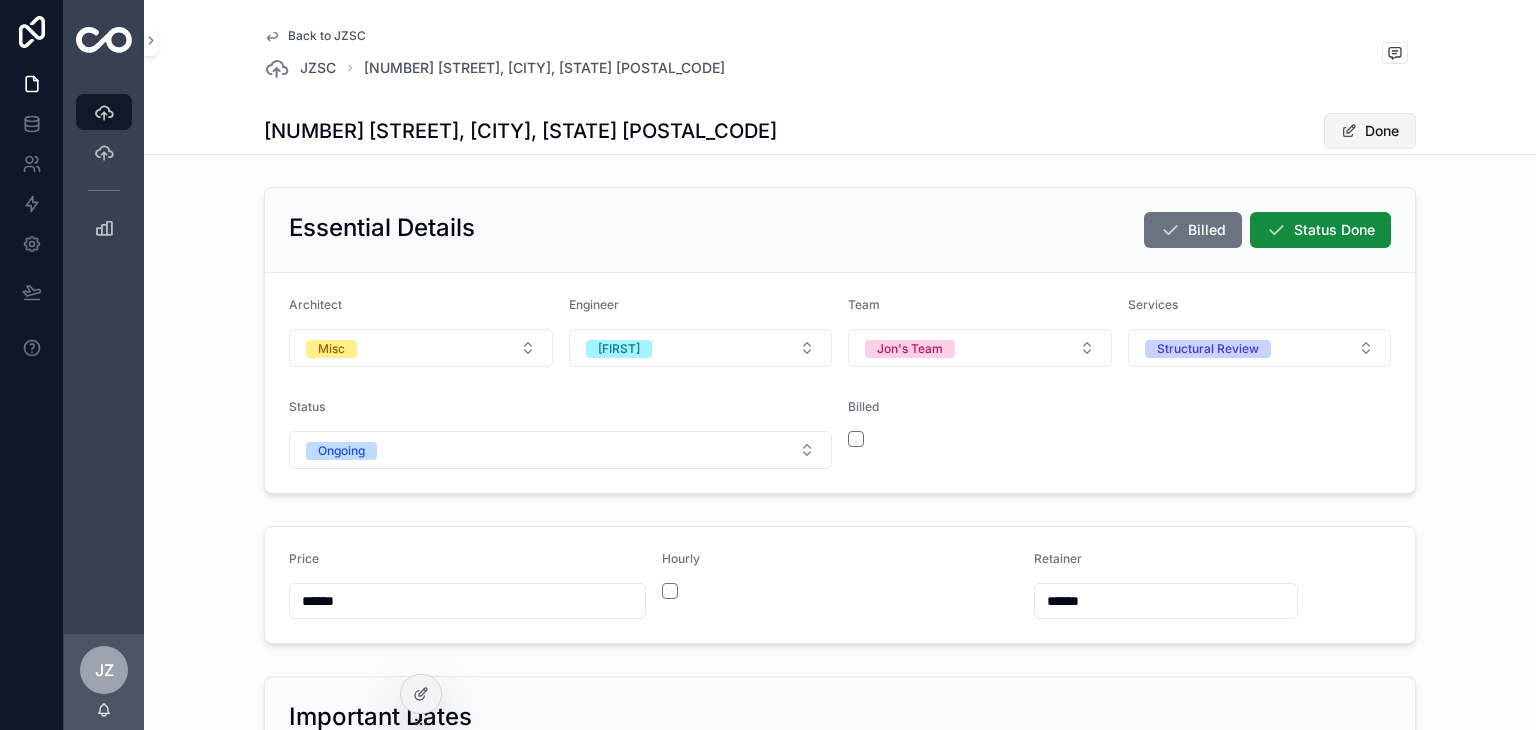 click on "Done" at bounding box center (1370, 131) 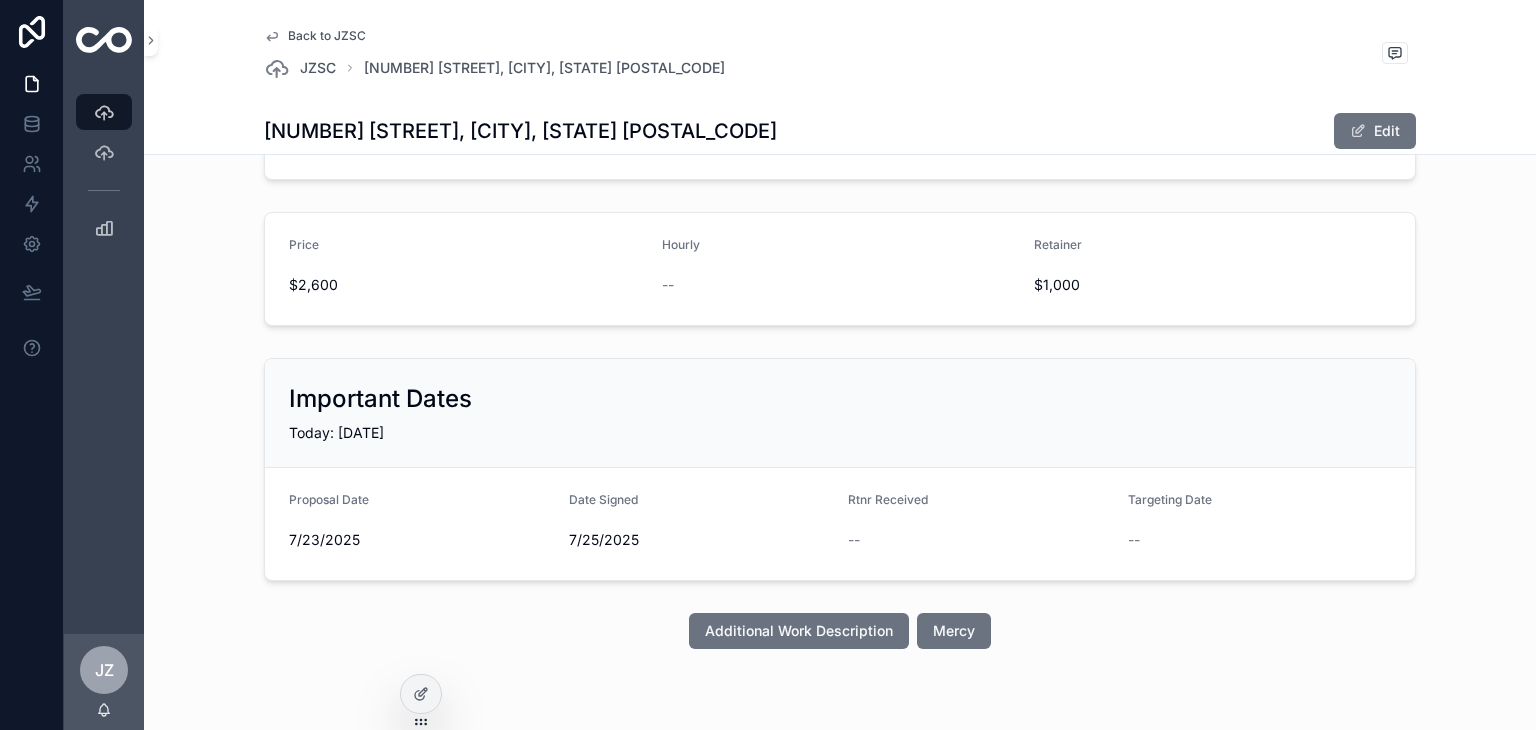 scroll, scrollTop: 353, scrollLeft: 0, axis: vertical 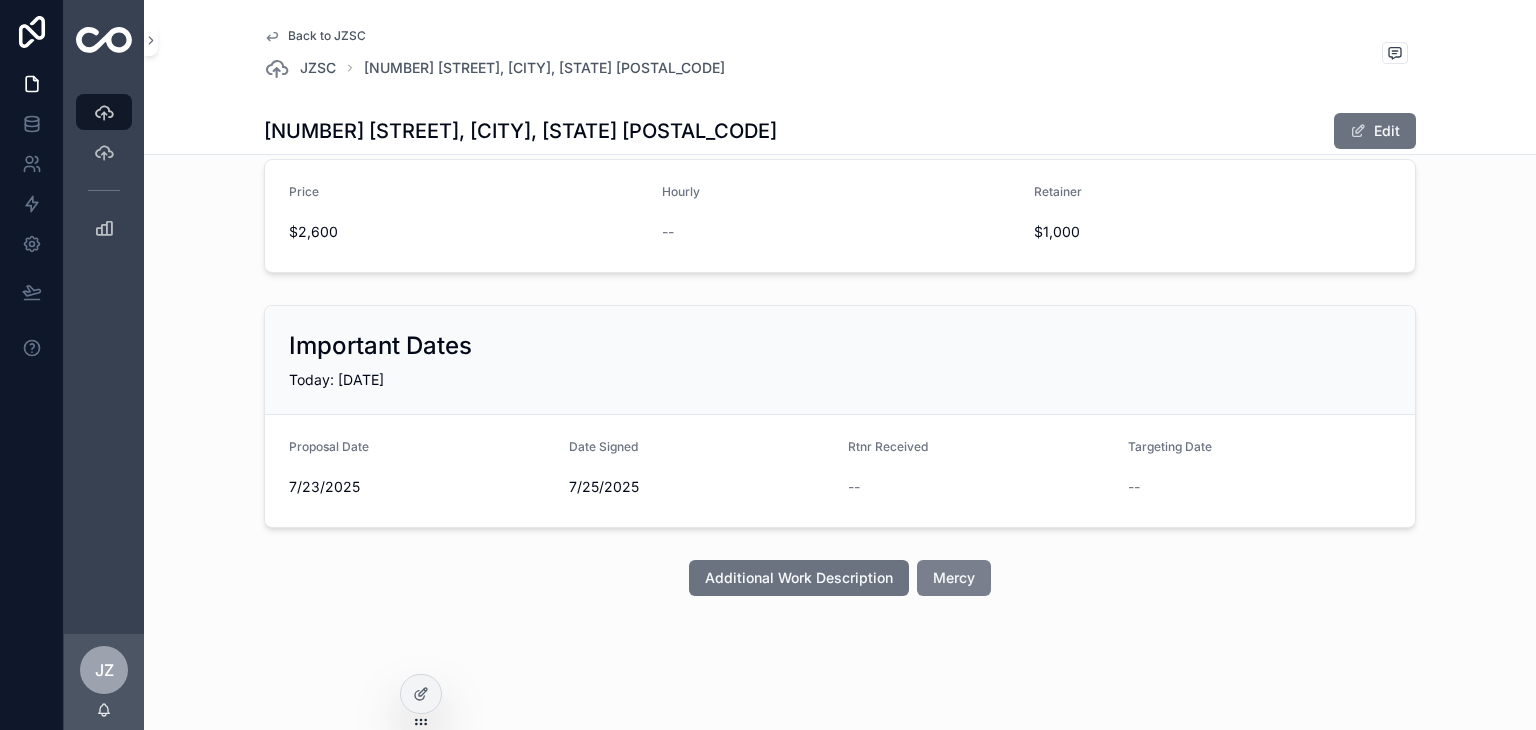 click on "Mercy" at bounding box center (954, 578) 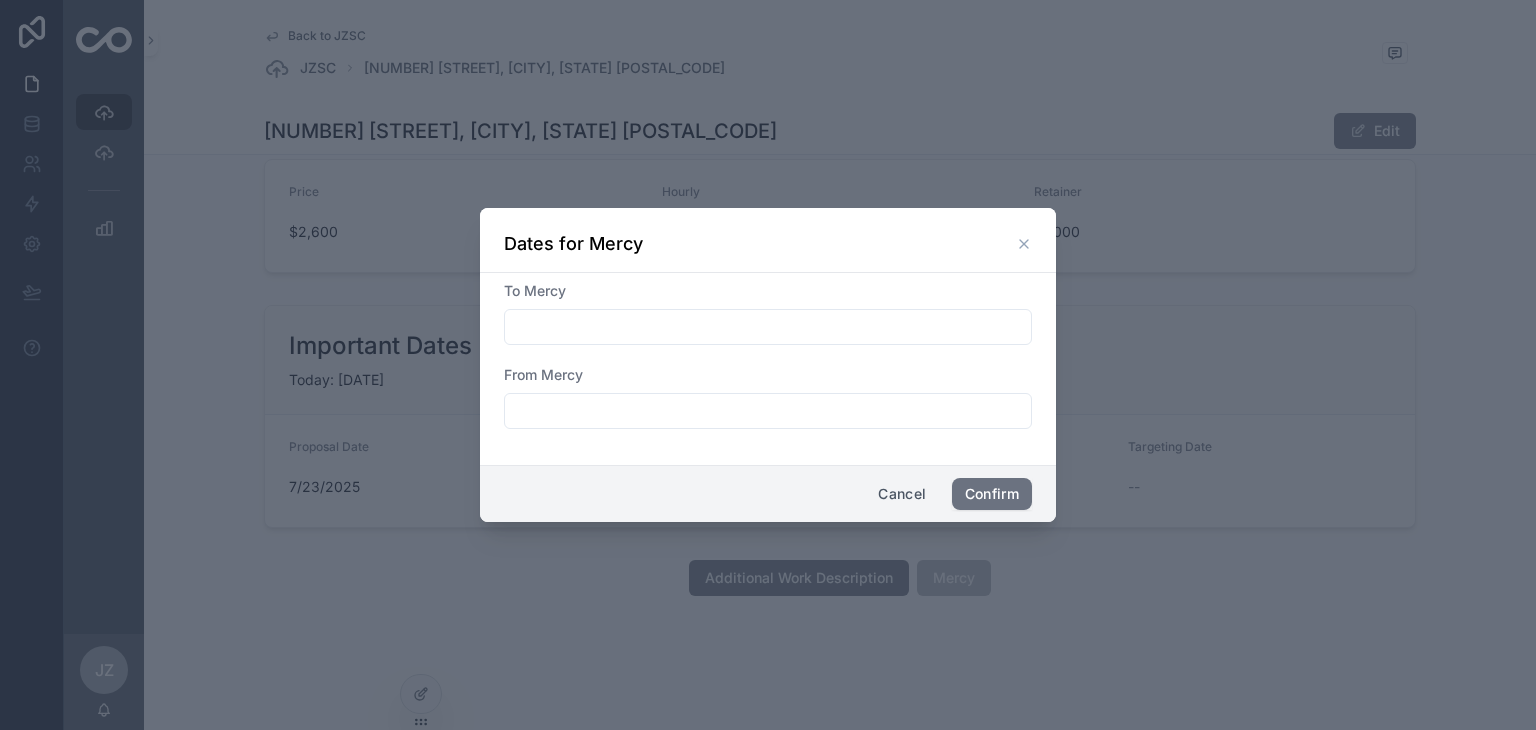 click at bounding box center [768, 327] 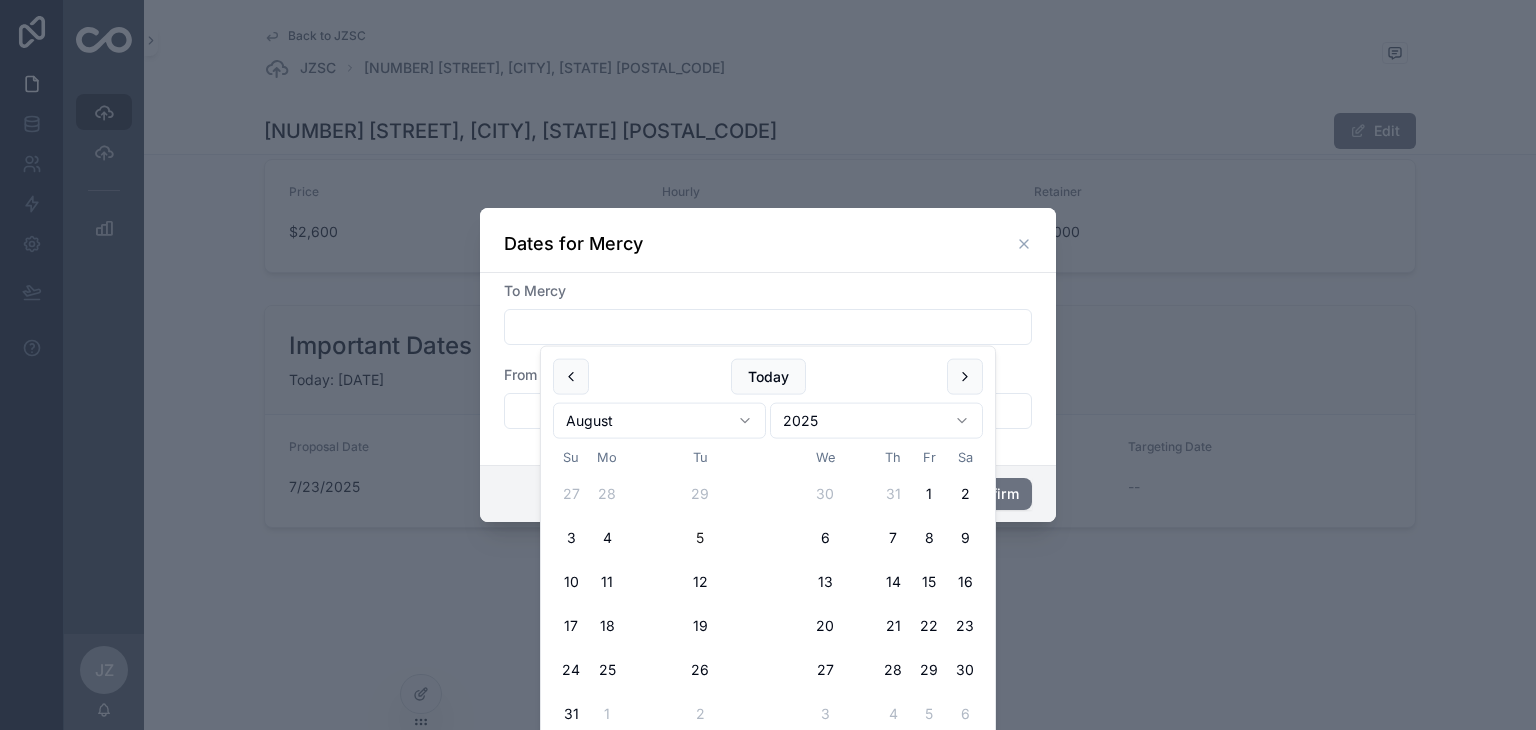 click on "5" at bounding box center [700, 538] 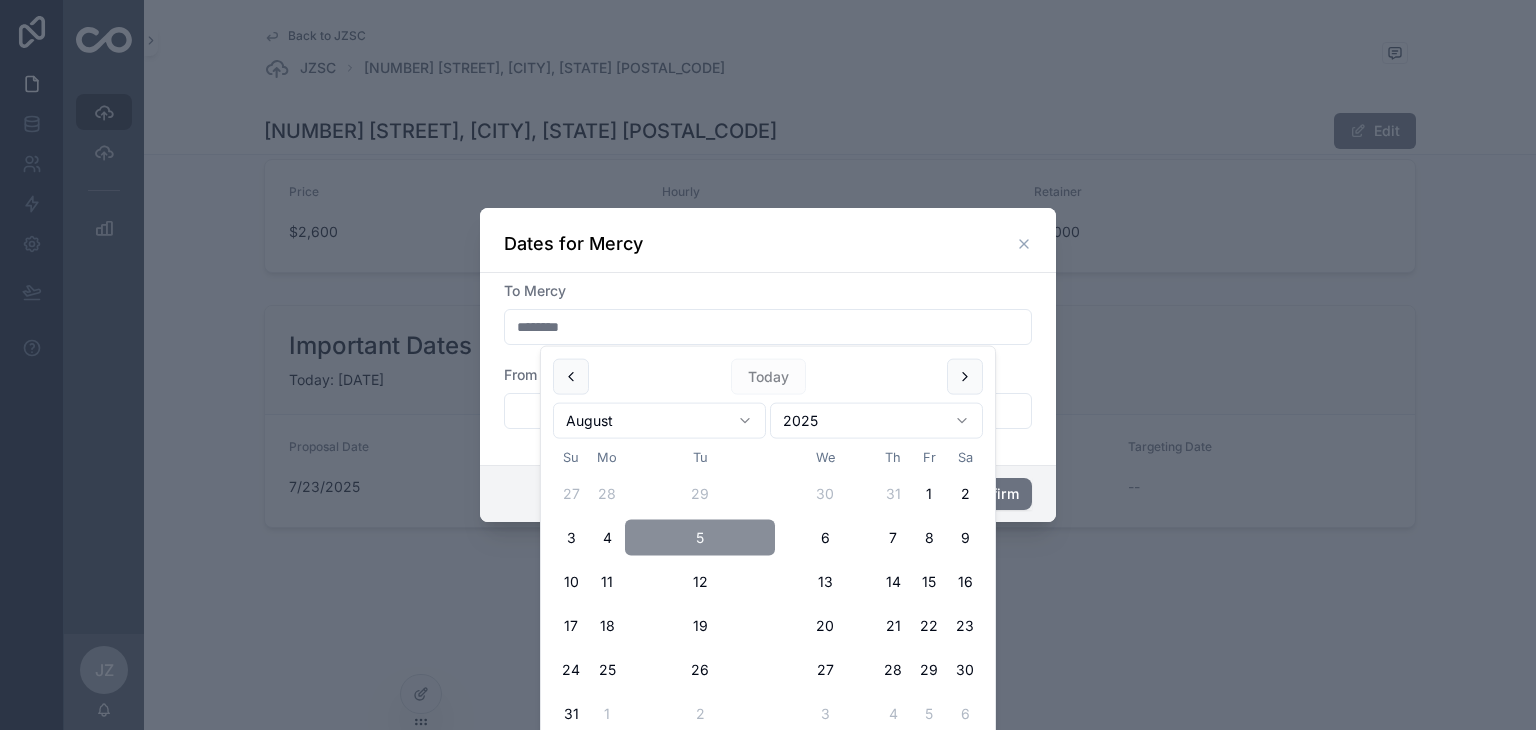 click on "5" at bounding box center [700, 538] 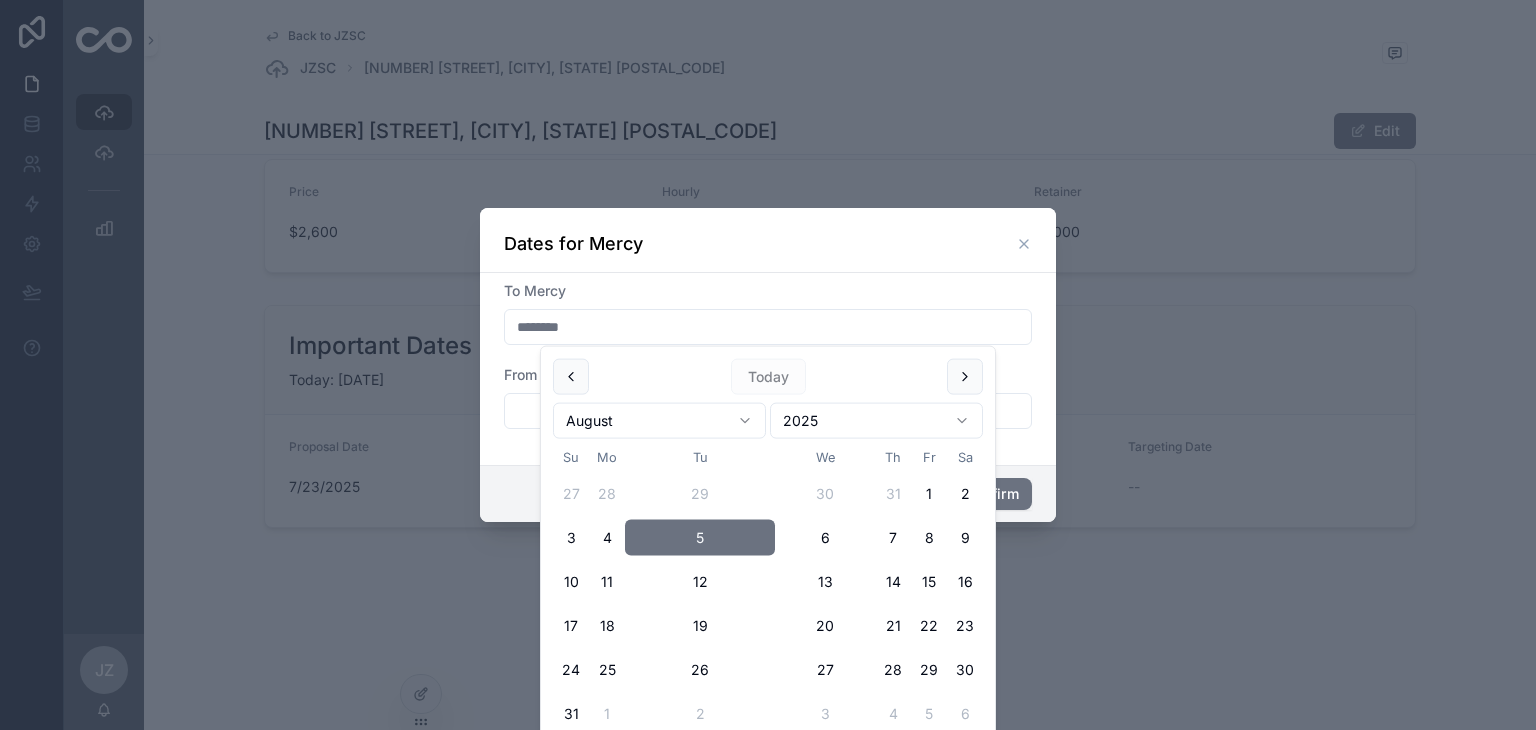 click on "Today" at bounding box center [768, 377] 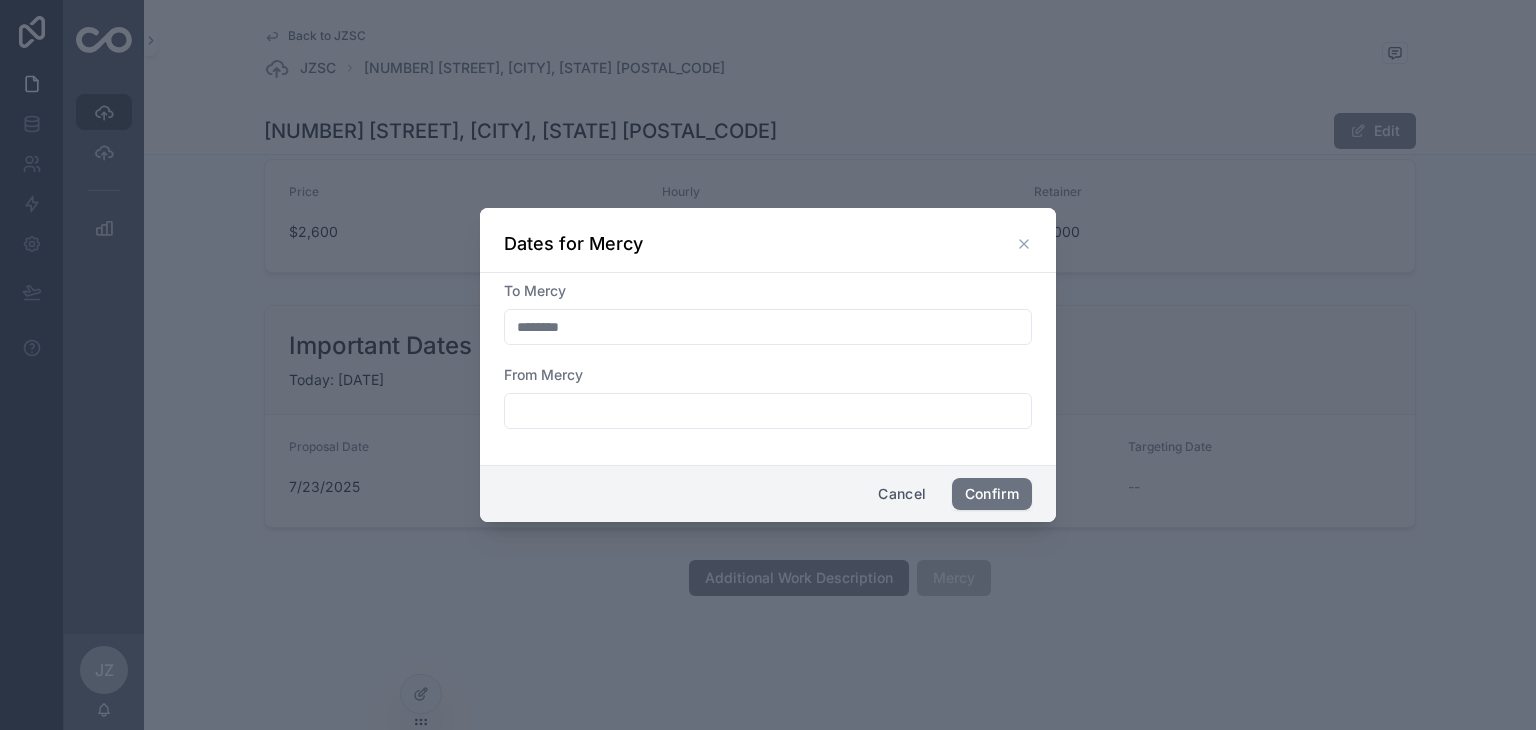 click at bounding box center [768, 411] 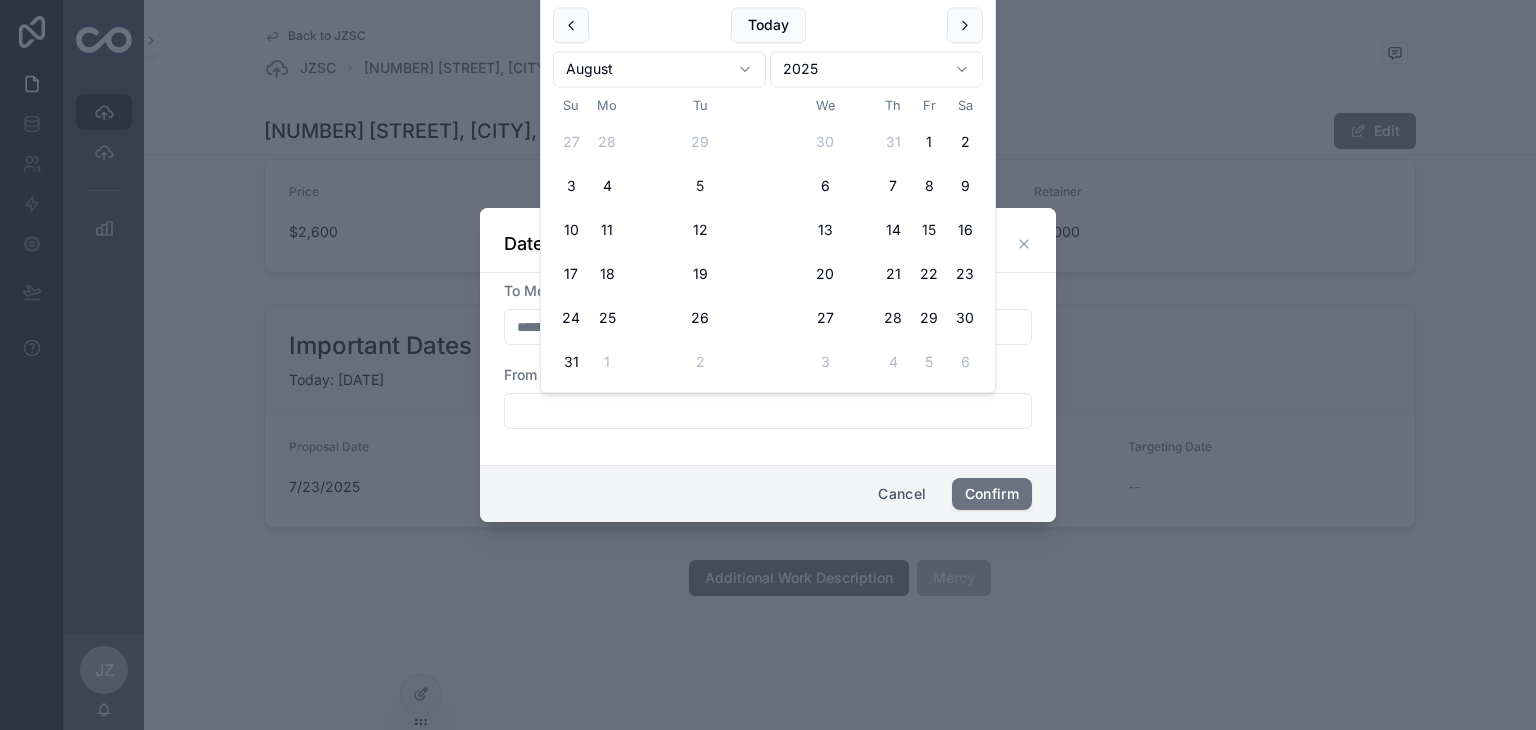click on "15" at bounding box center [929, 231] 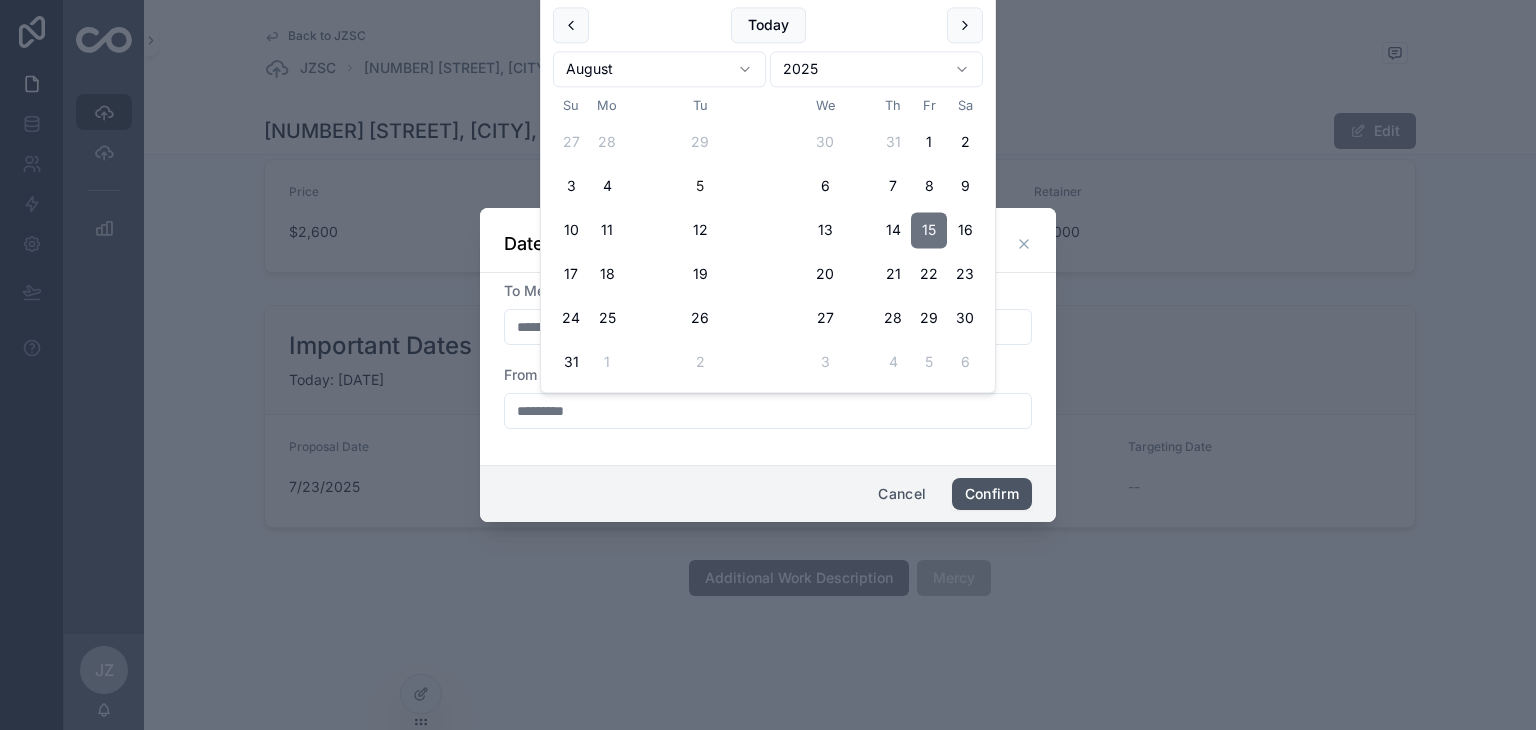 click on "Confirm" at bounding box center (992, 494) 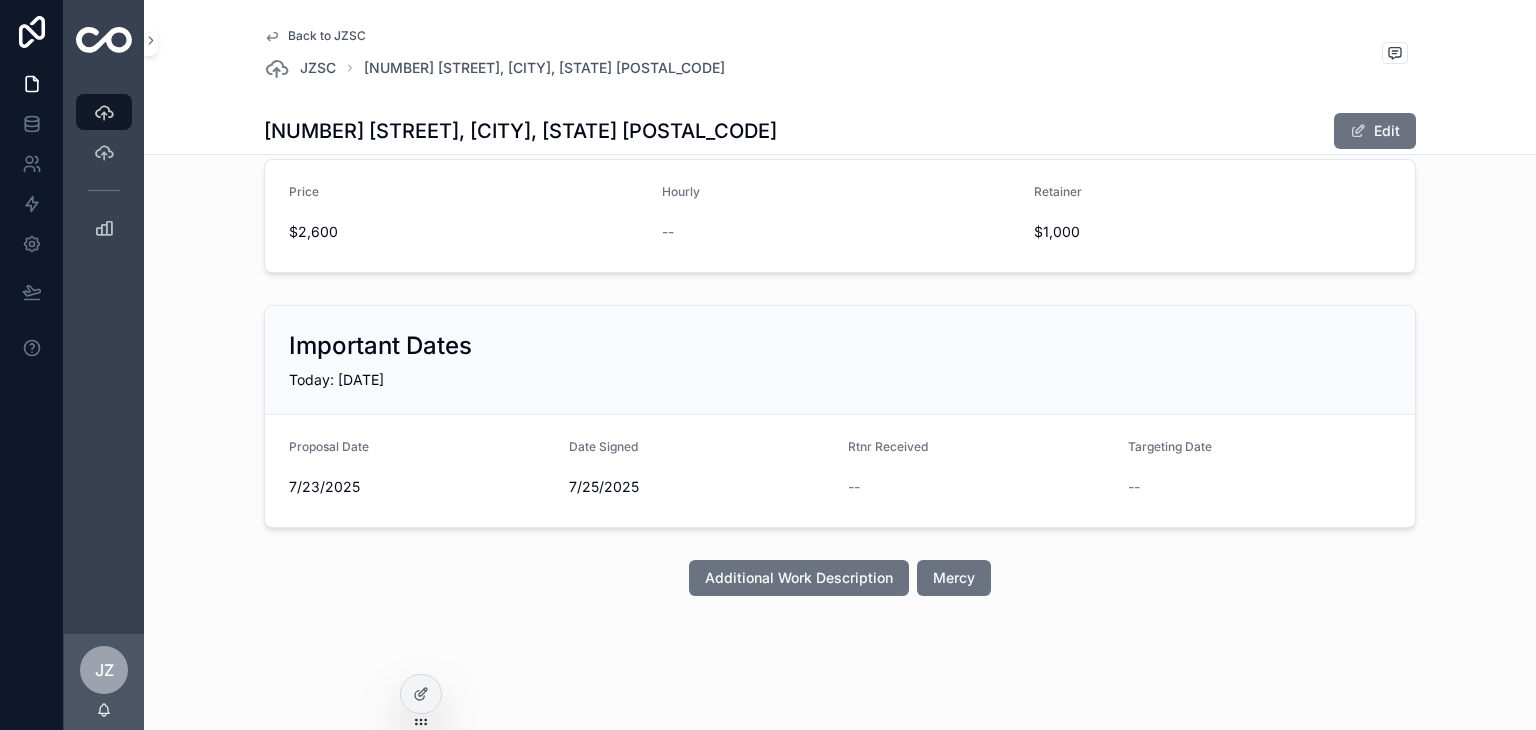 click on "--" at bounding box center [980, 487] 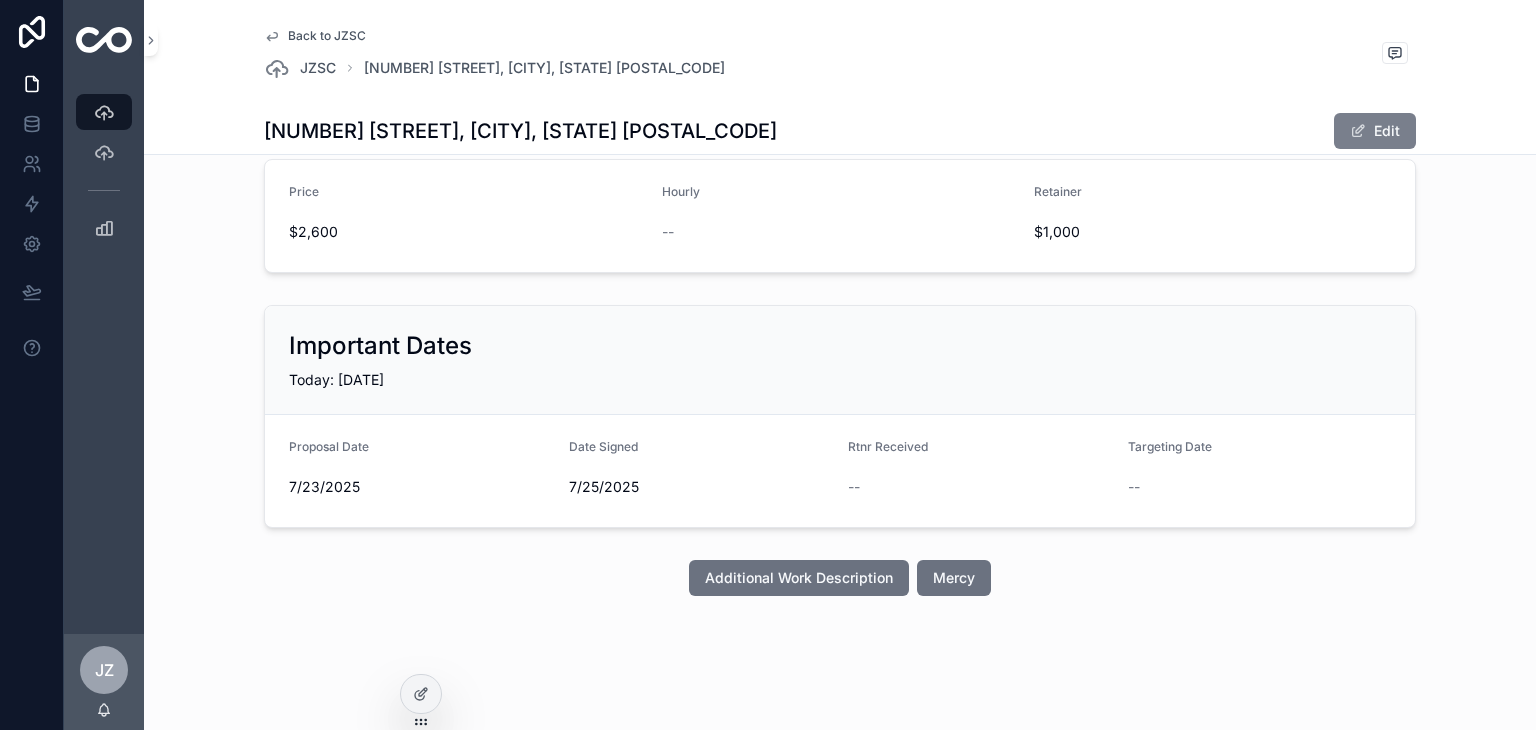 drag, startPoint x: 1384, startPoint y: 120, endPoint x: 1375, endPoint y: 125, distance: 10.29563 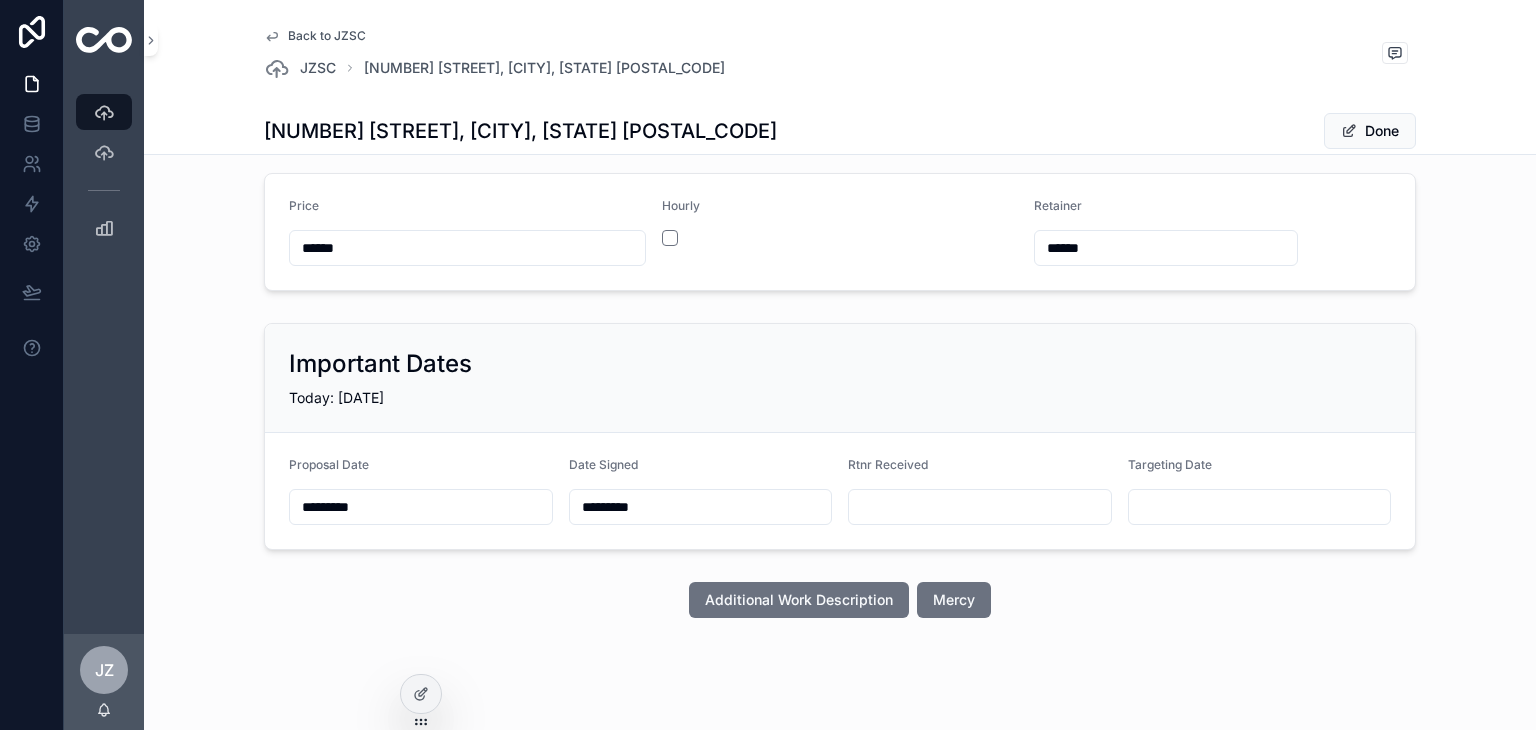 click at bounding box center (980, 507) 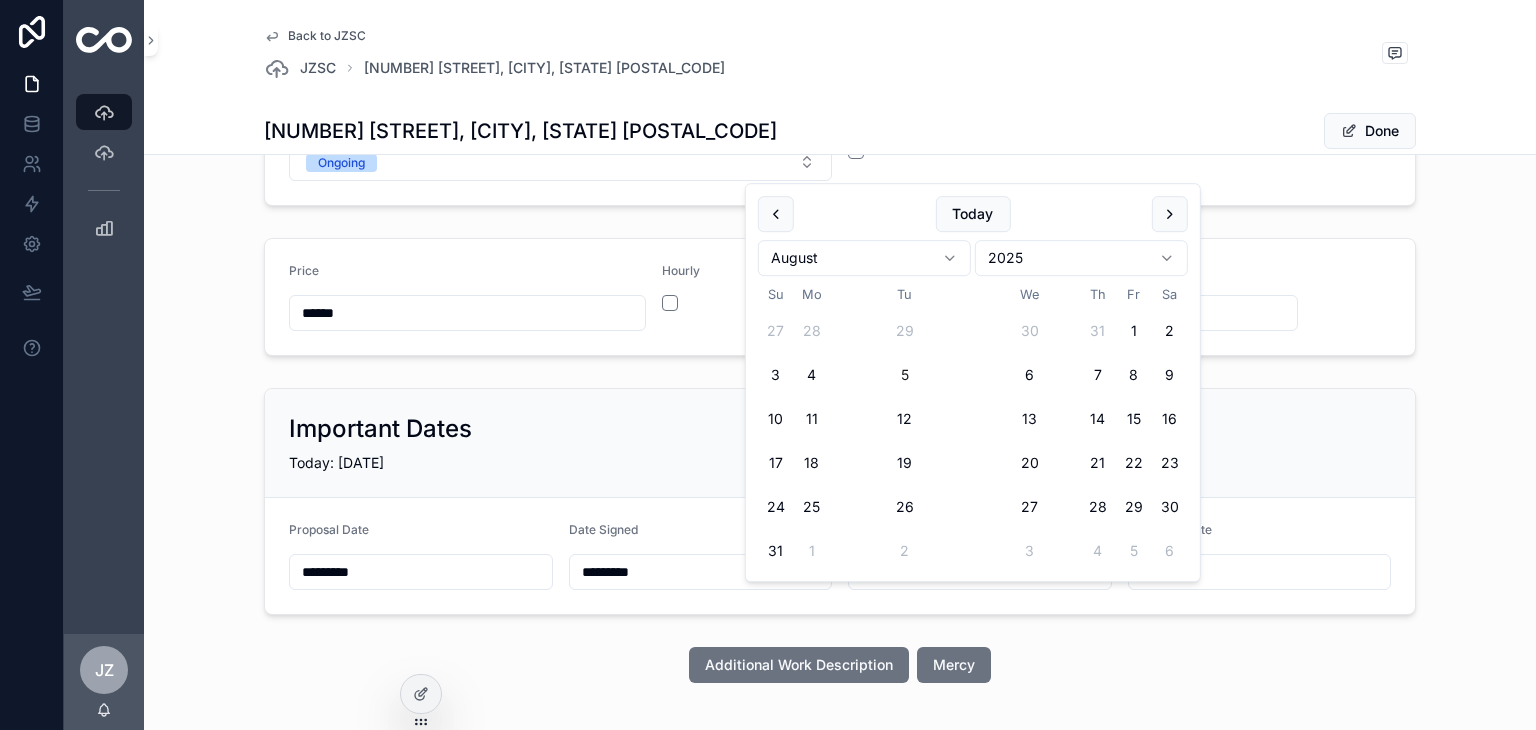 scroll, scrollTop: 253, scrollLeft: 0, axis: vertical 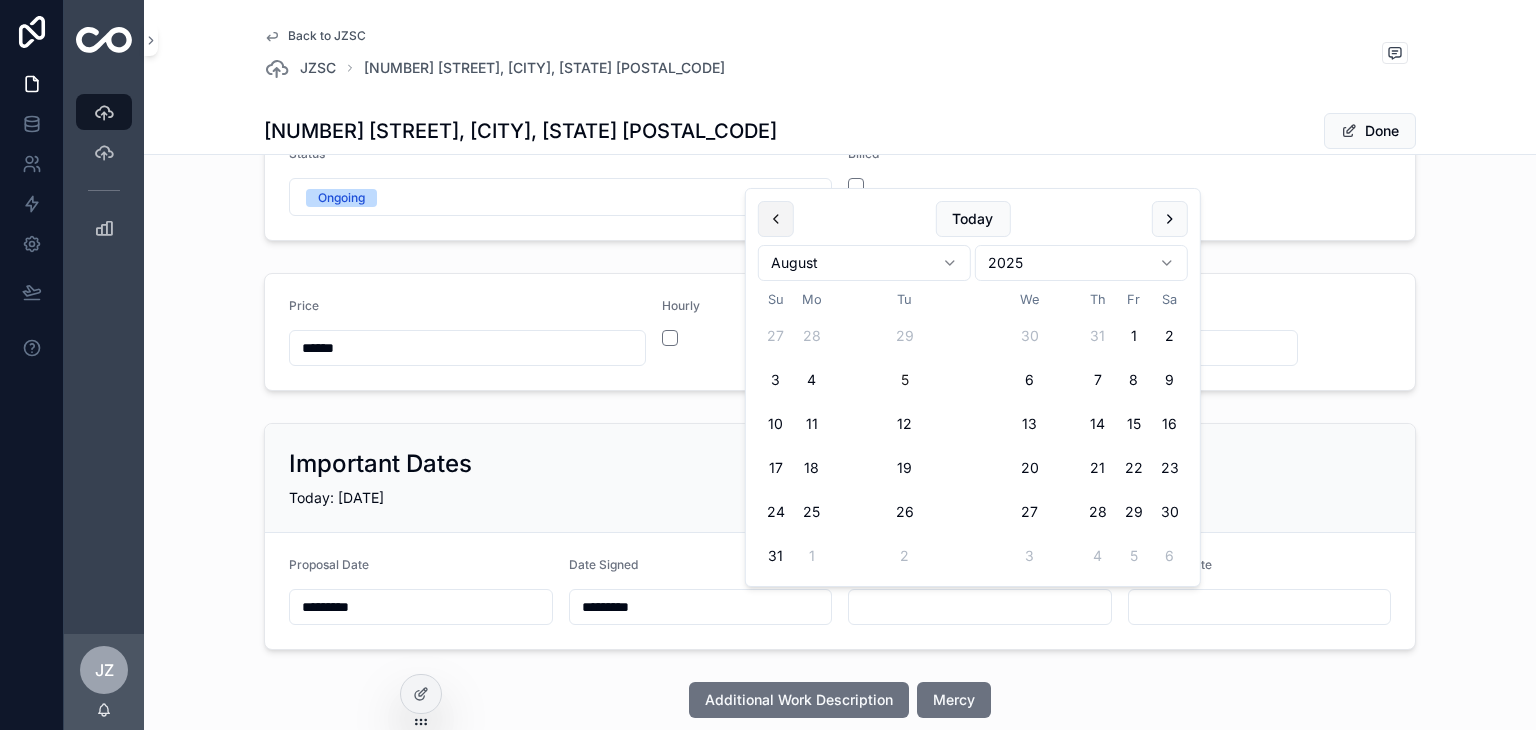 click at bounding box center [776, 219] 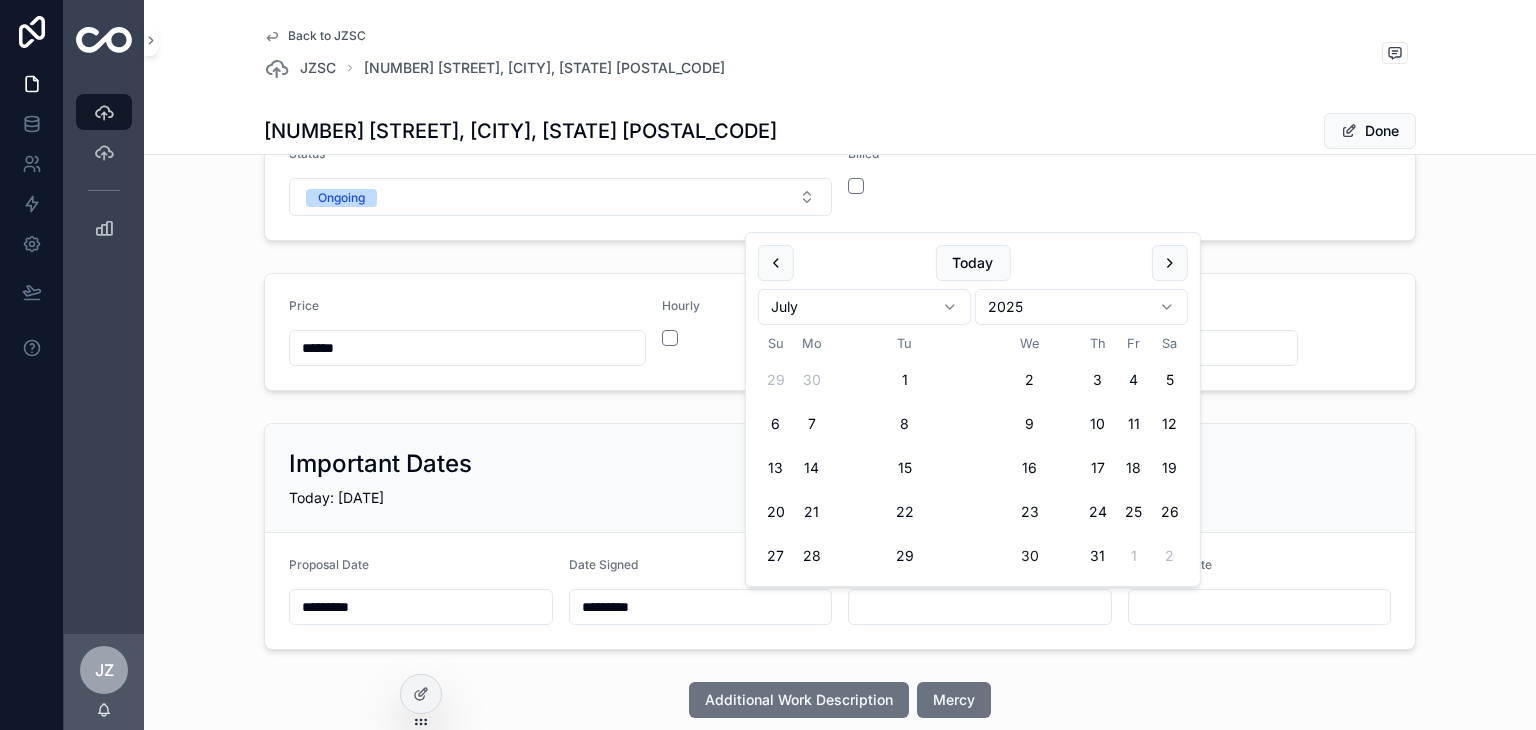 click on "30" at bounding box center (1030, 556) 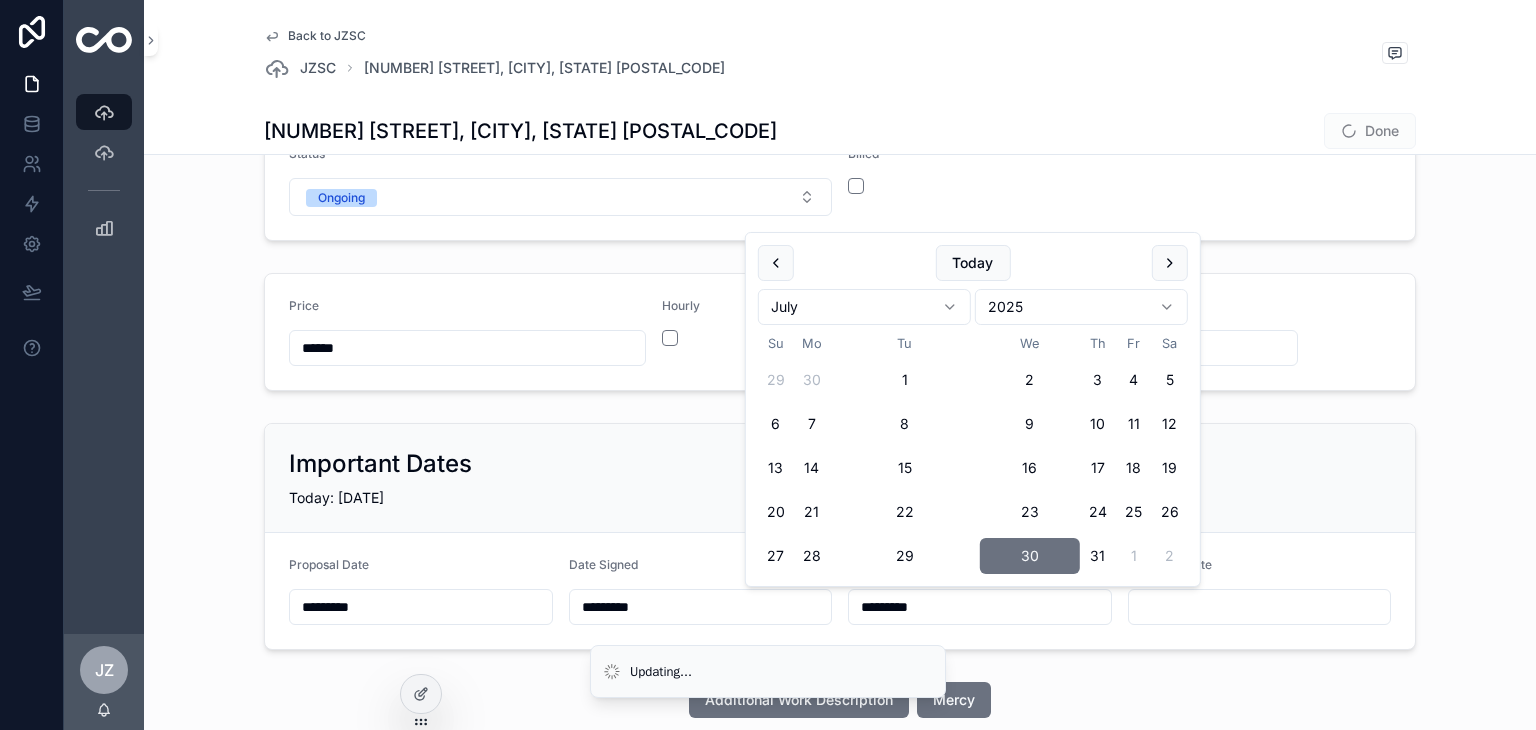 click at bounding box center [1260, 607] 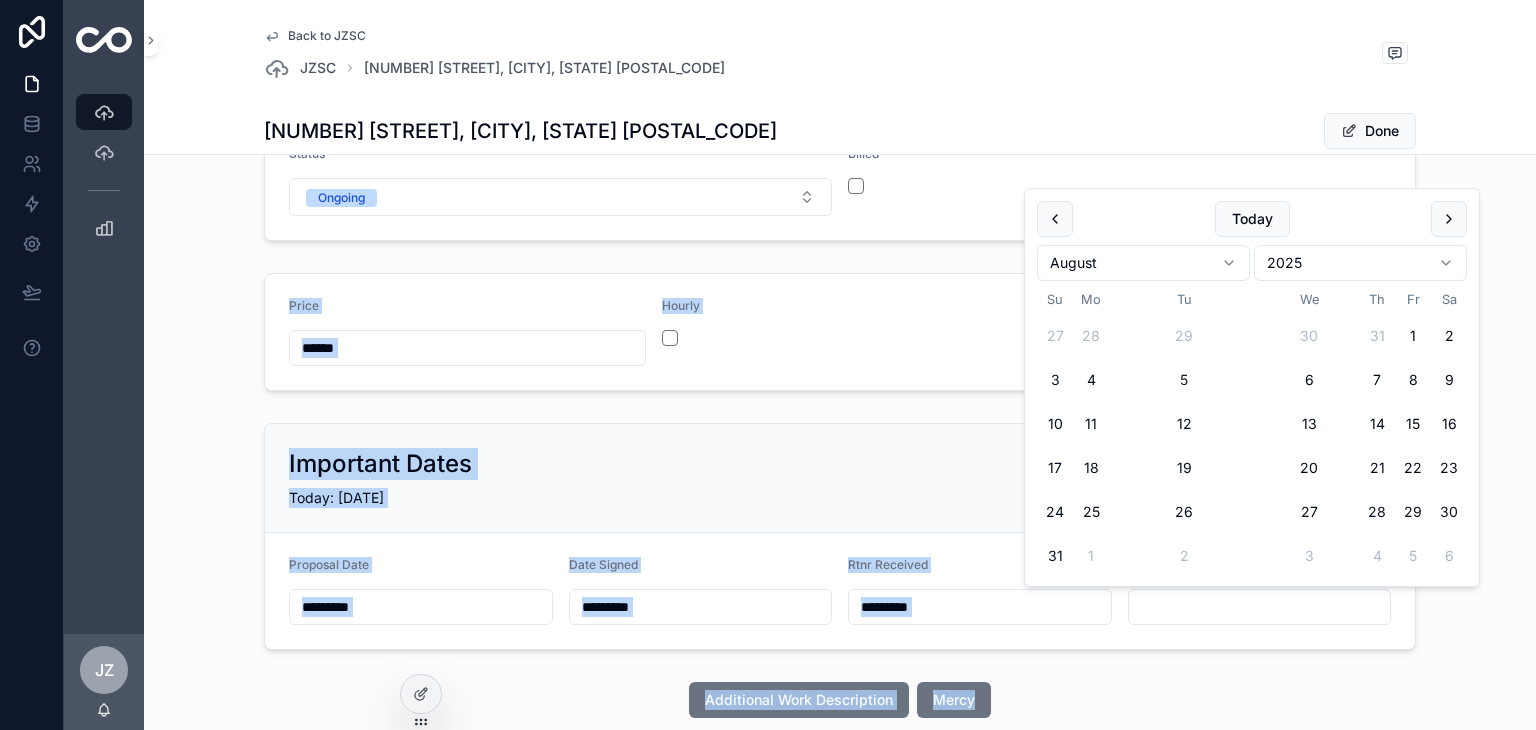 drag, startPoint x: 1167, startPoint y: 222, endPoint x: 1106, endPoint y: 175, distance: 77.00649 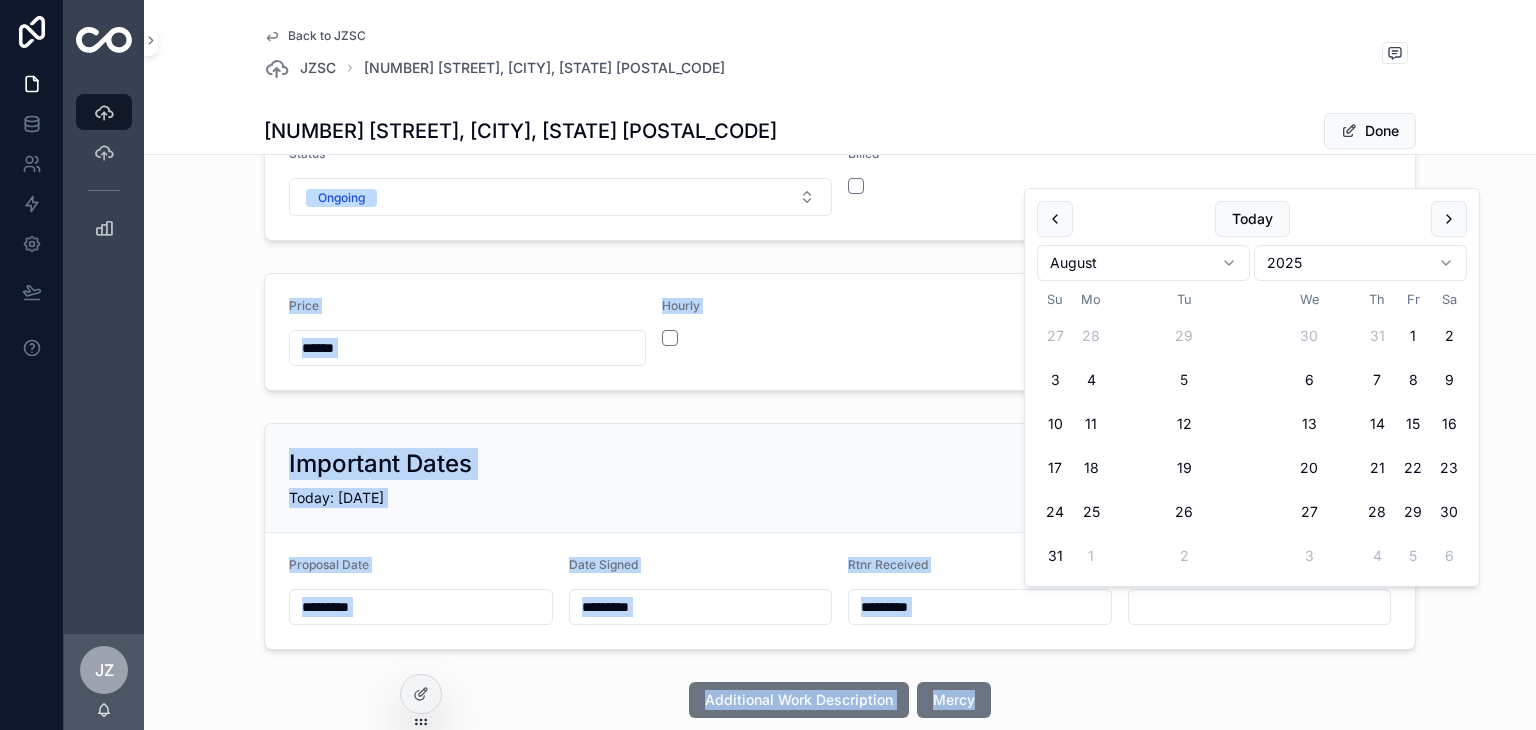 click on "JZSC Mercy Project 2024 Reports JZ [FIRST] [LAST] Back to JZSC JZSC [NUMBER] [STREET], [CITY], [STATE] [POSTAL_CODE] [NUMBER] [STREET], [CITY], [STATE] [POSTAL_CODE] Done Essential Details Billed Status Done Architect Misc Engineer [FIRST] Team [FIRST]'s Team Services Structural Review Status Ongoing Billed Price ****** Hourly Retainer ****** Important Dates Today: [DATE] Proposal Date ********* Date Signed ********* Rtnr Received ********* Targeting Date Additional Work Description Mercy Today August 2025 Su Mo Tu We Th Fr Sa 27 28 29 30 31 1 2 3 4 5 6 7 8 9 10 11 12 13 14 15 16 17 18 19 20 21 22 23 24 25 26 27 28 29 30 31 1 2 3 4 5 6" at bounding box center [800, 365] 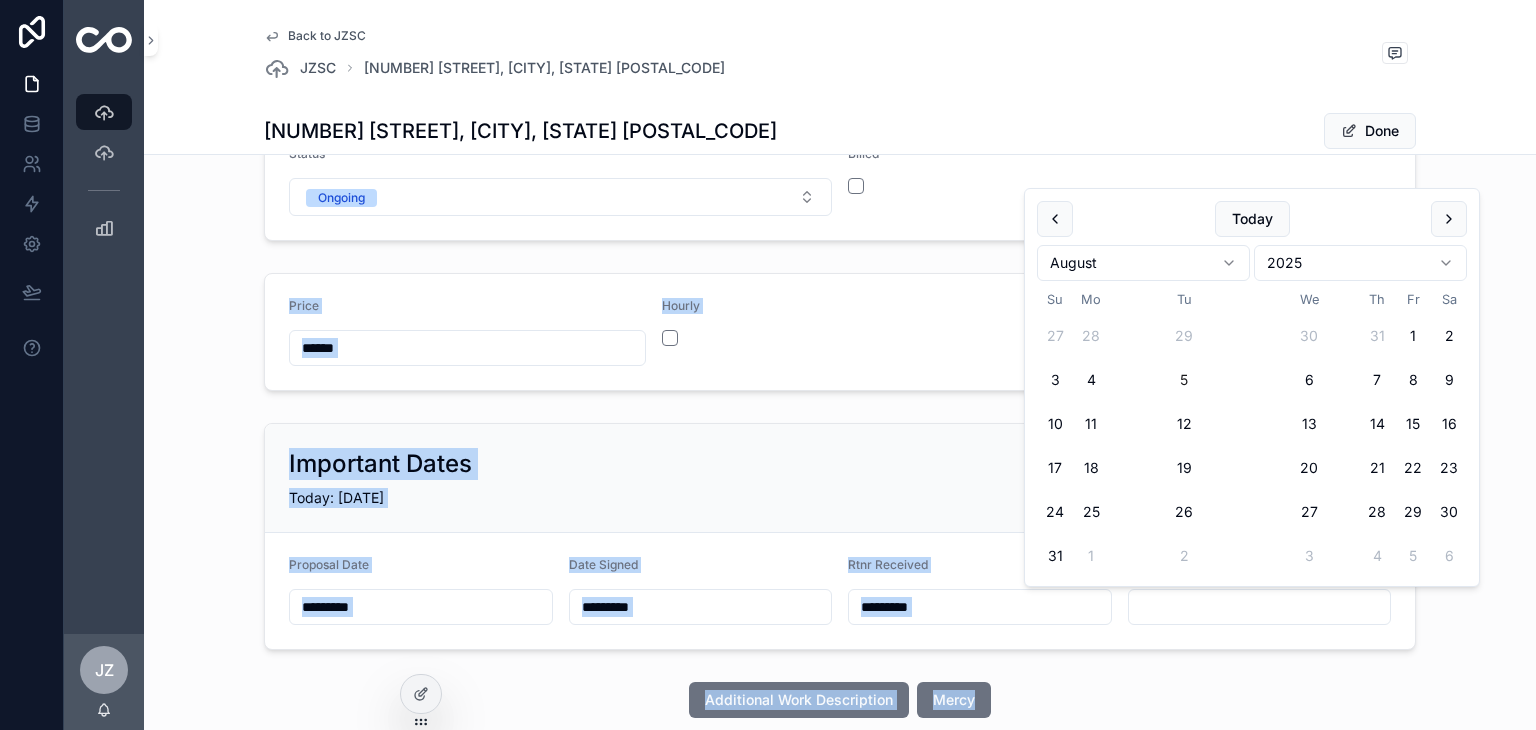 click on "*********" at bounding box center (980, 607) 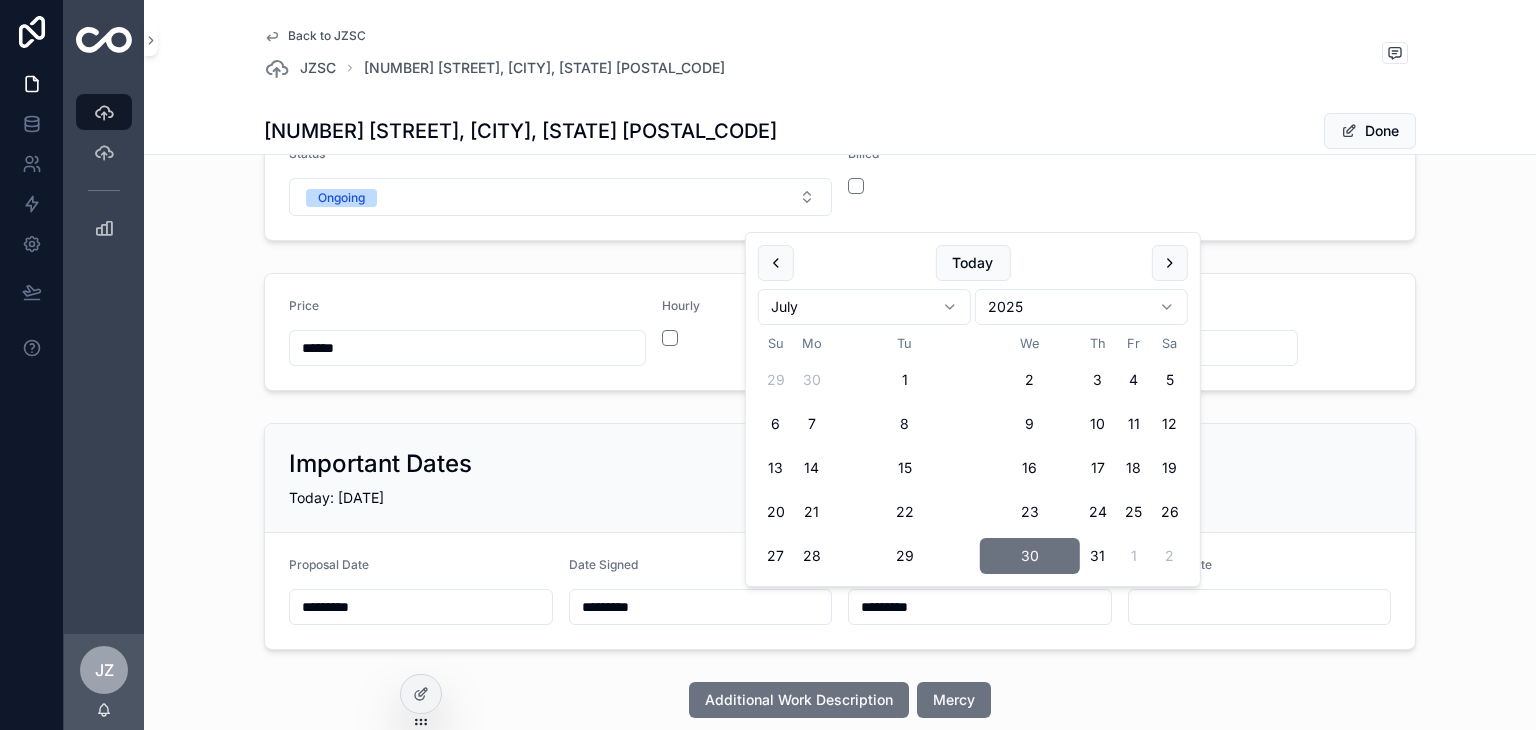 click at bounding box center [1260, 607] 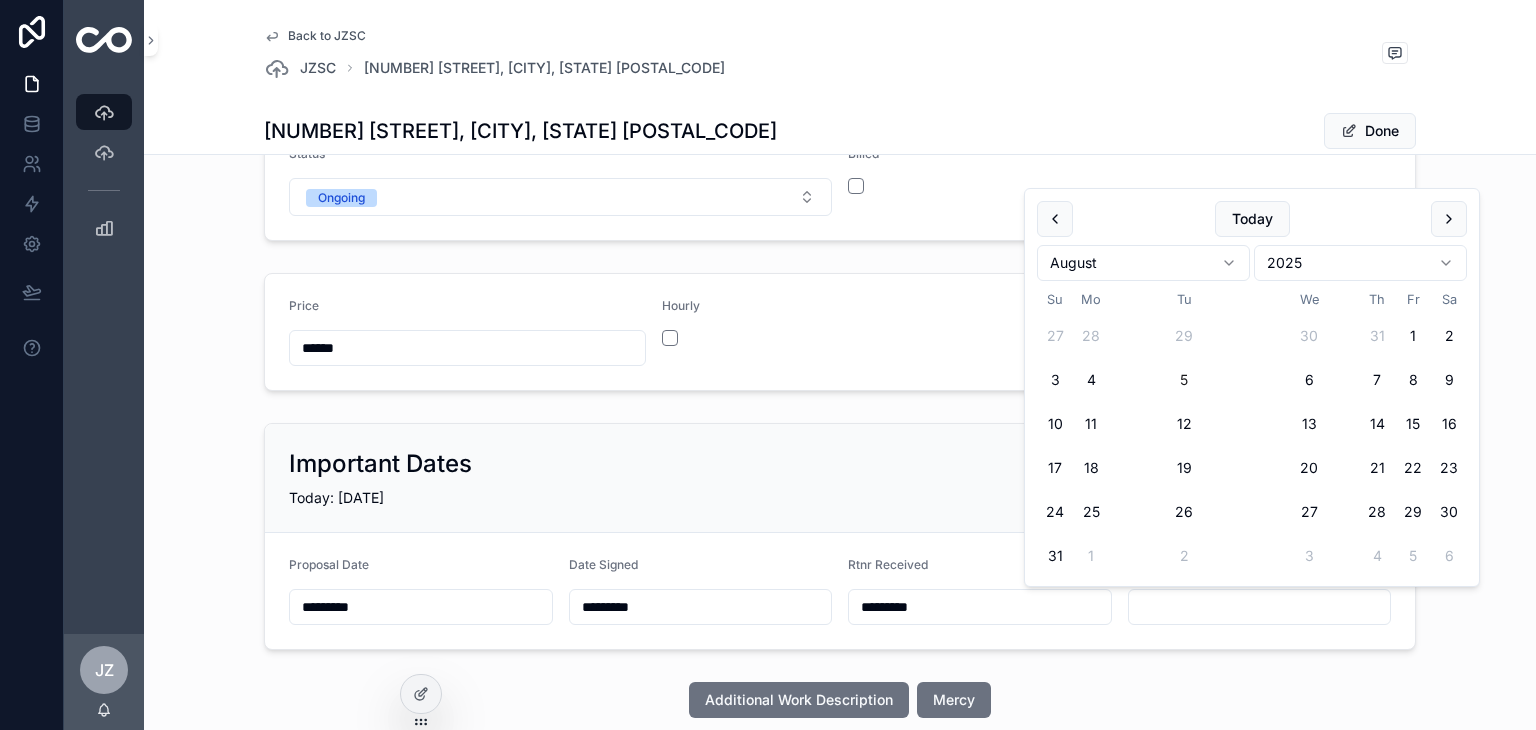 click on "Essential Details Billed Status Done Architect Misc Engineer [FIRST] Team [FIRST]'s Team Services Structural Review Status Ongoing Billed Price ****** Hourly Retainer ****** Important Dates Today: [DATE] Proposal Date ********* Date Signed ********* Rtnr Received ********* Targeting Date Additional Work Description Mercy" at bounding box center (840, 326) 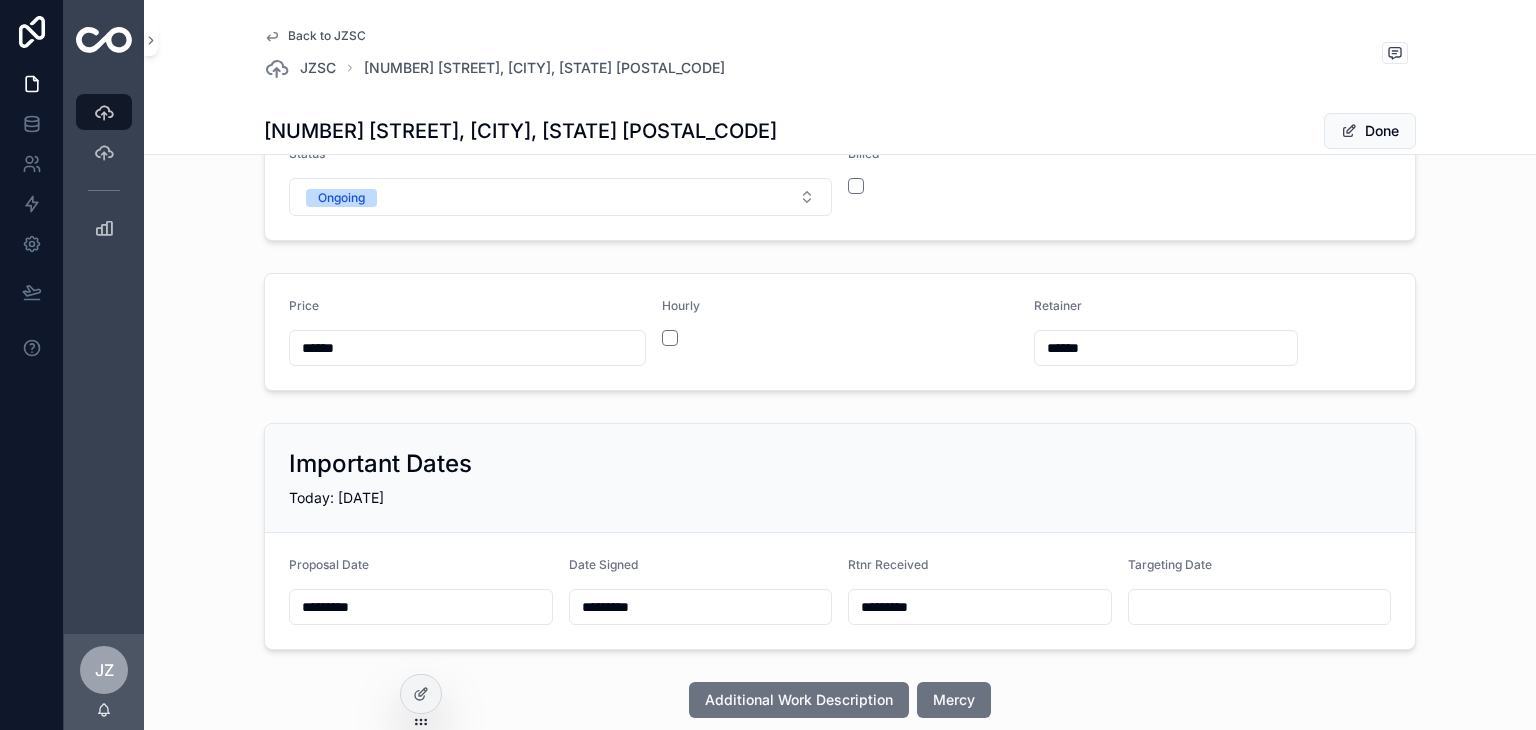 click at bounding box center [1260, 607] 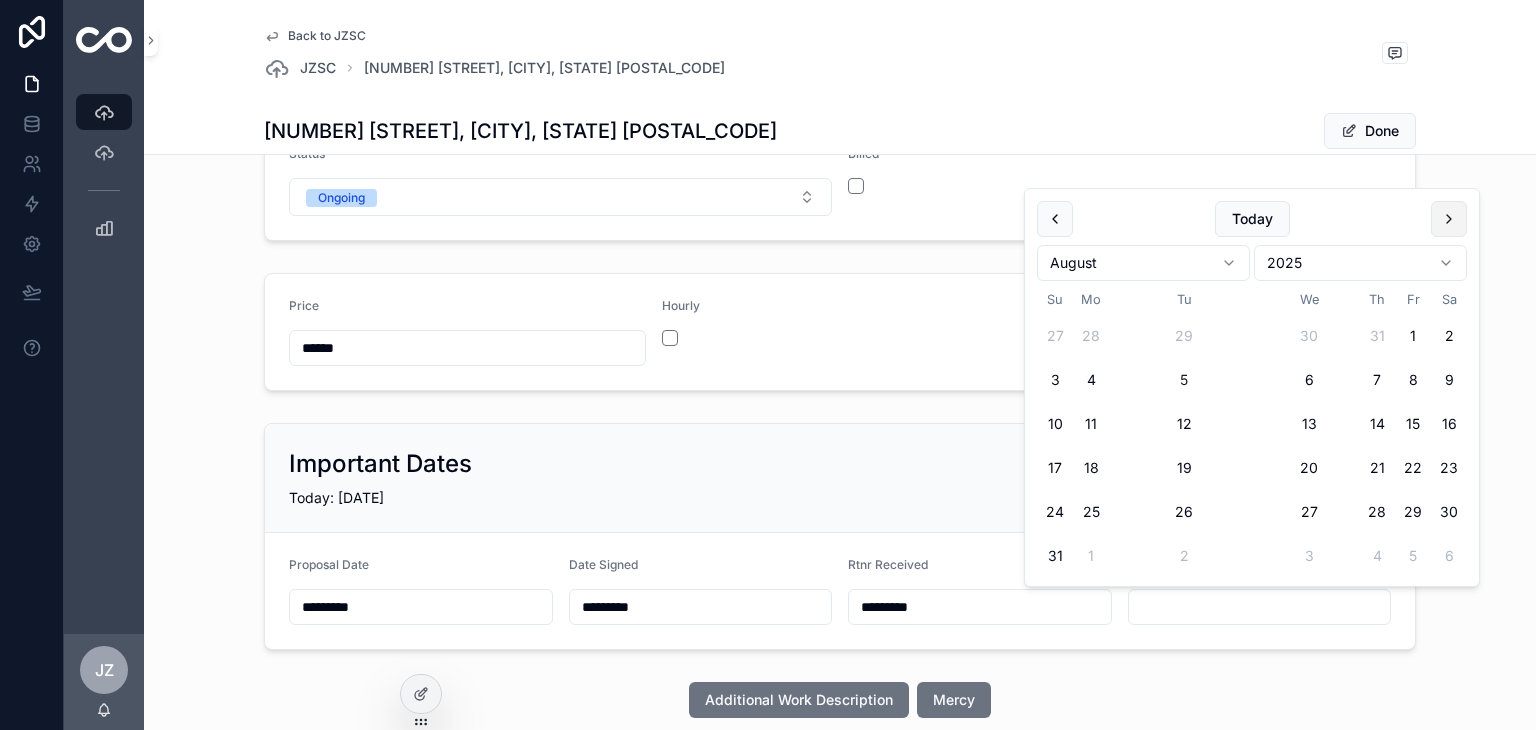 click at bounding box center (1449, 219) 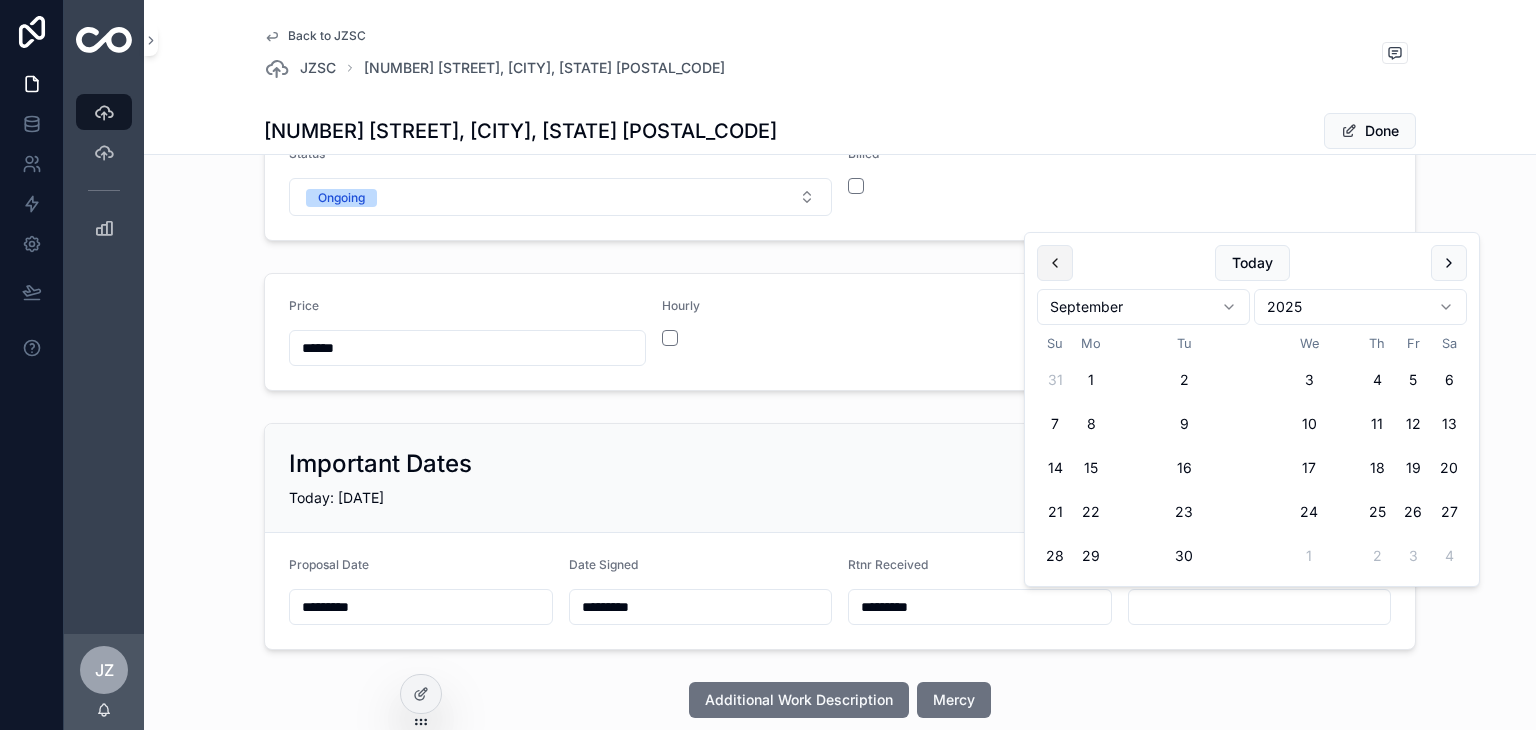 click at bounding box center (1055, 263) 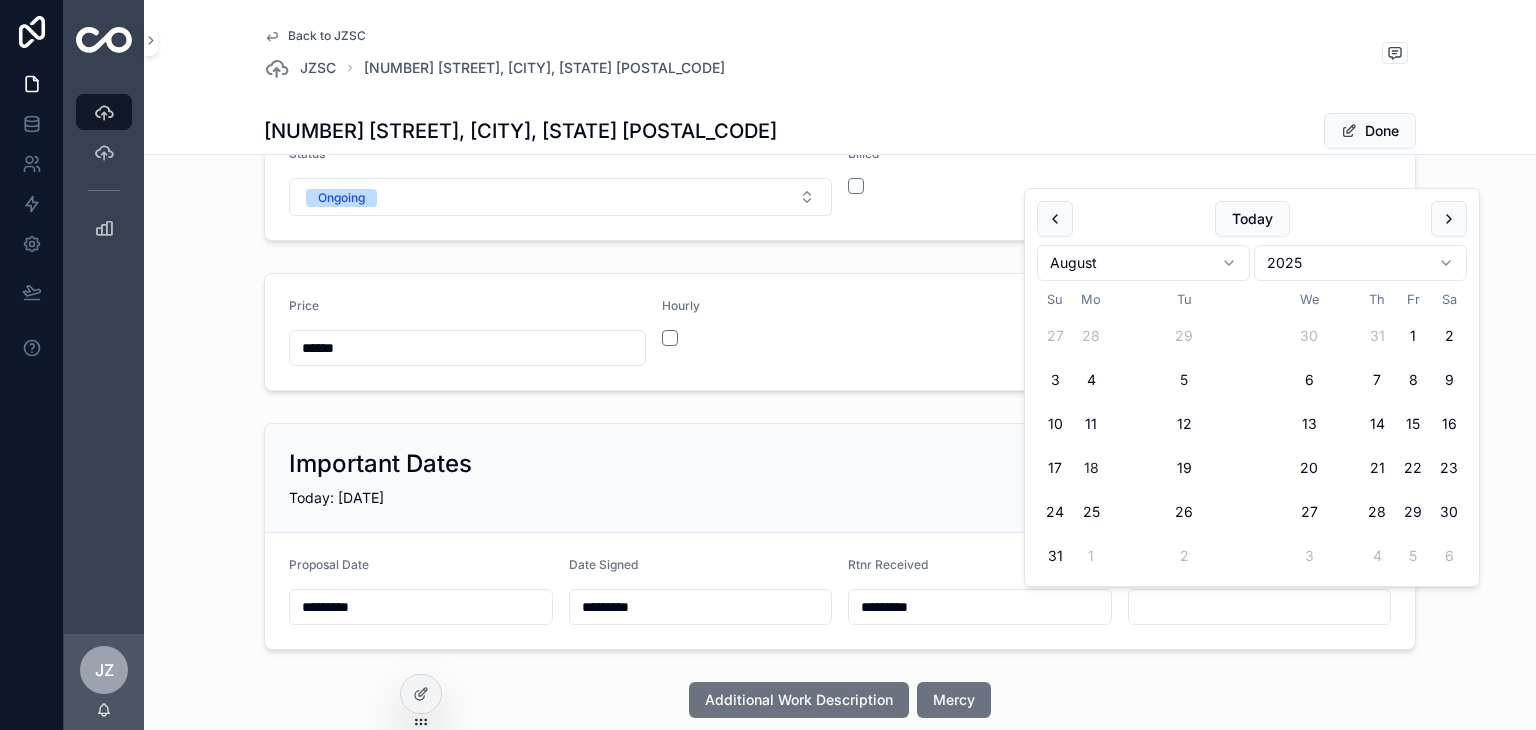 click on "18" at bounding box center [1091, 468] 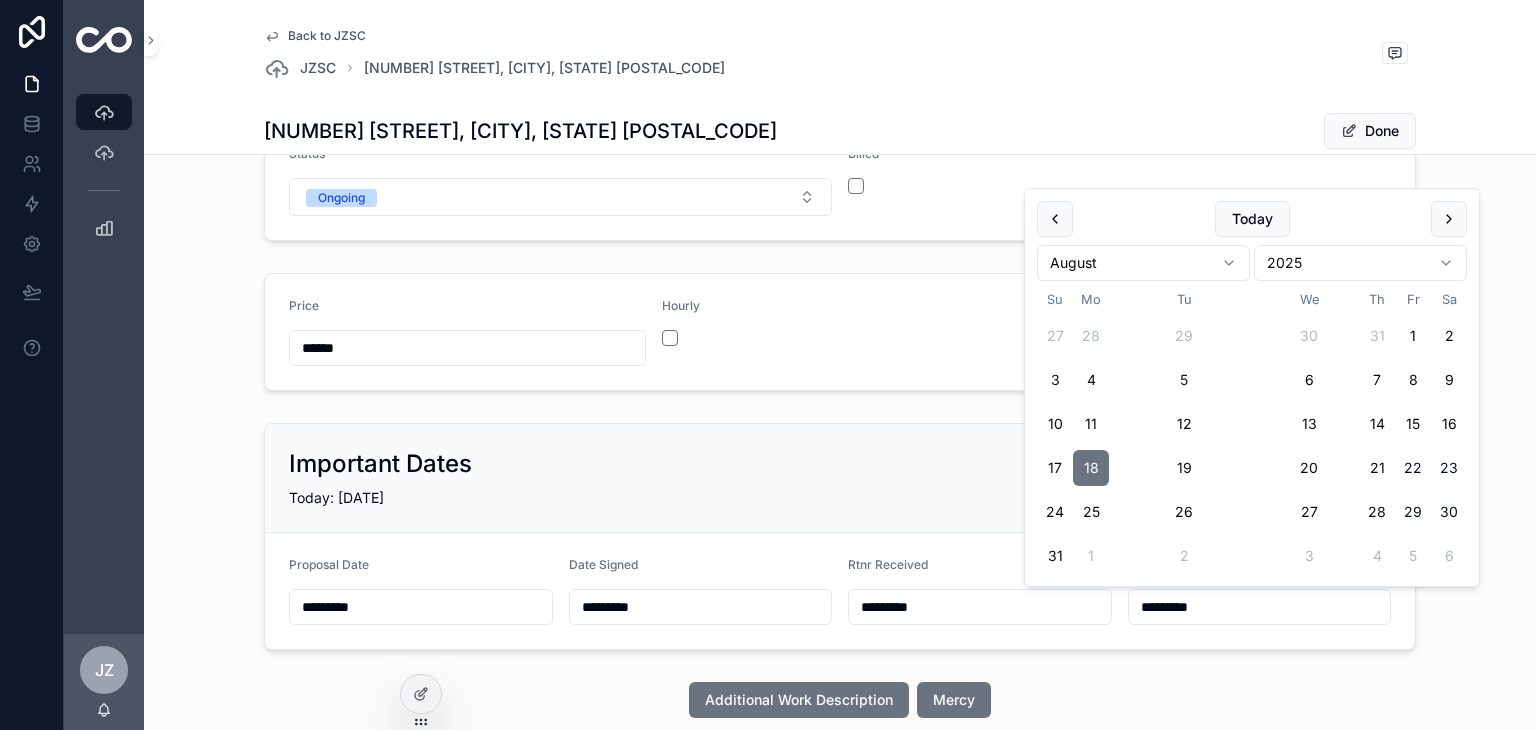 type on "*********" 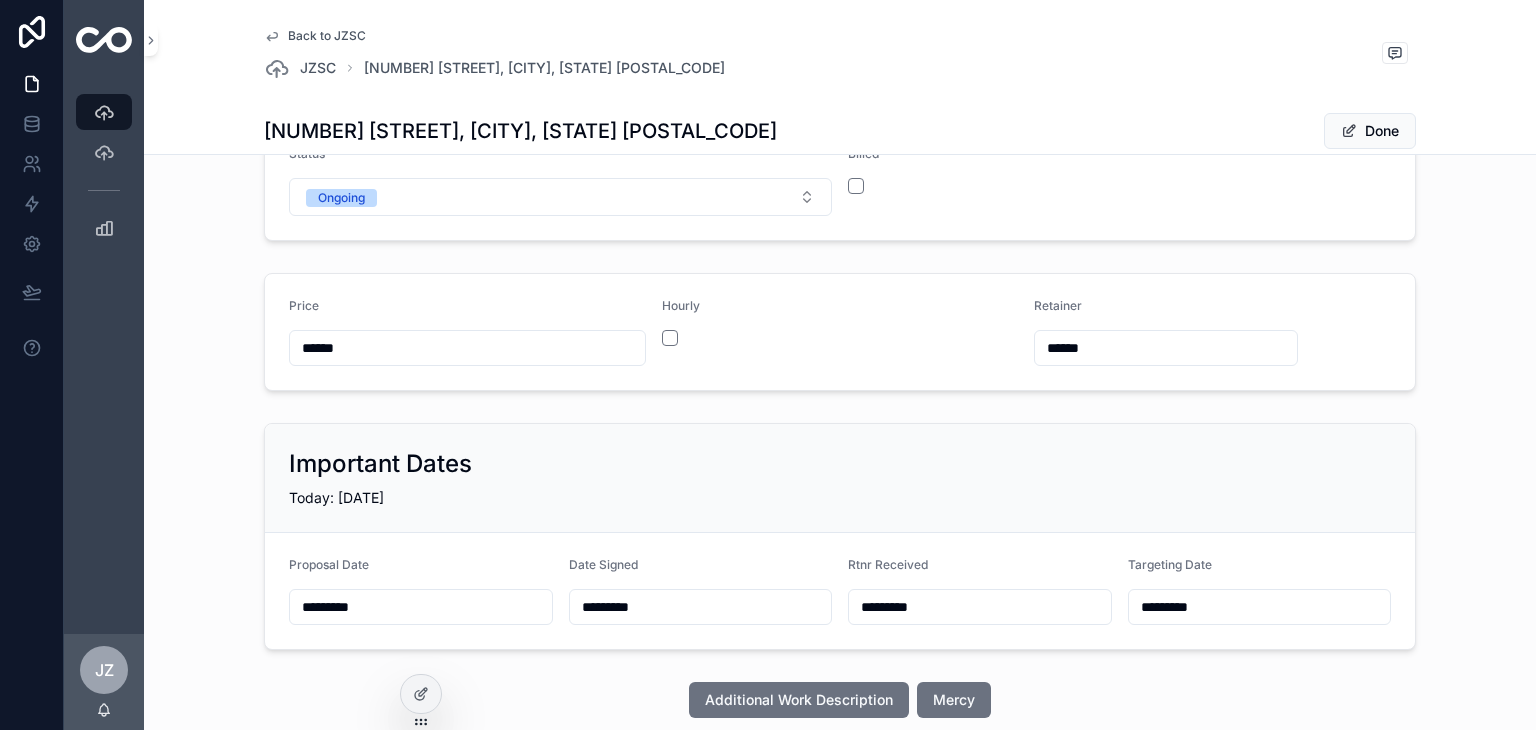 scroll, scrollTop: 53, scrollLeft: 0, axis: vertical 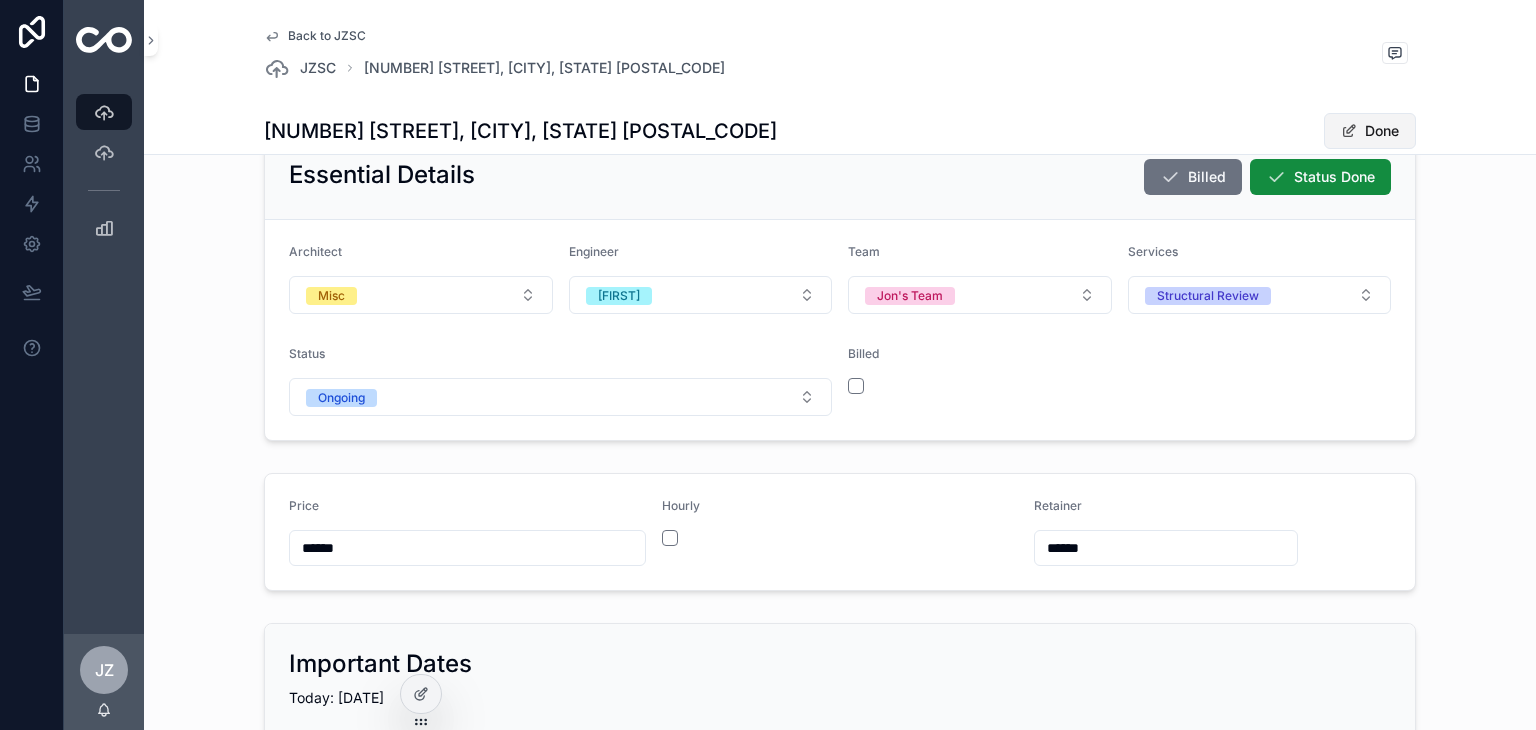 click on "Done" at bounding box center [1370, 131] 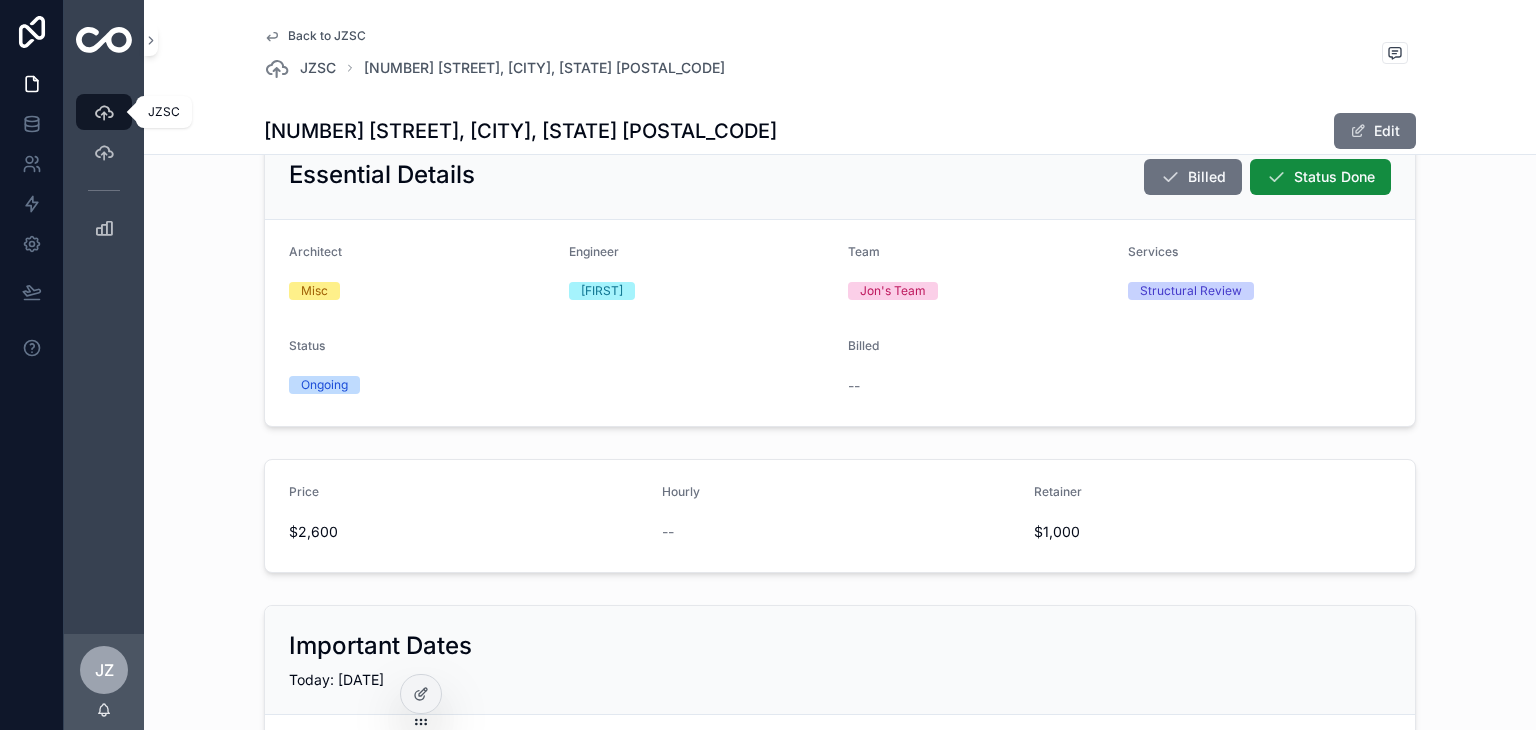 click at bounding box center (104, 112) 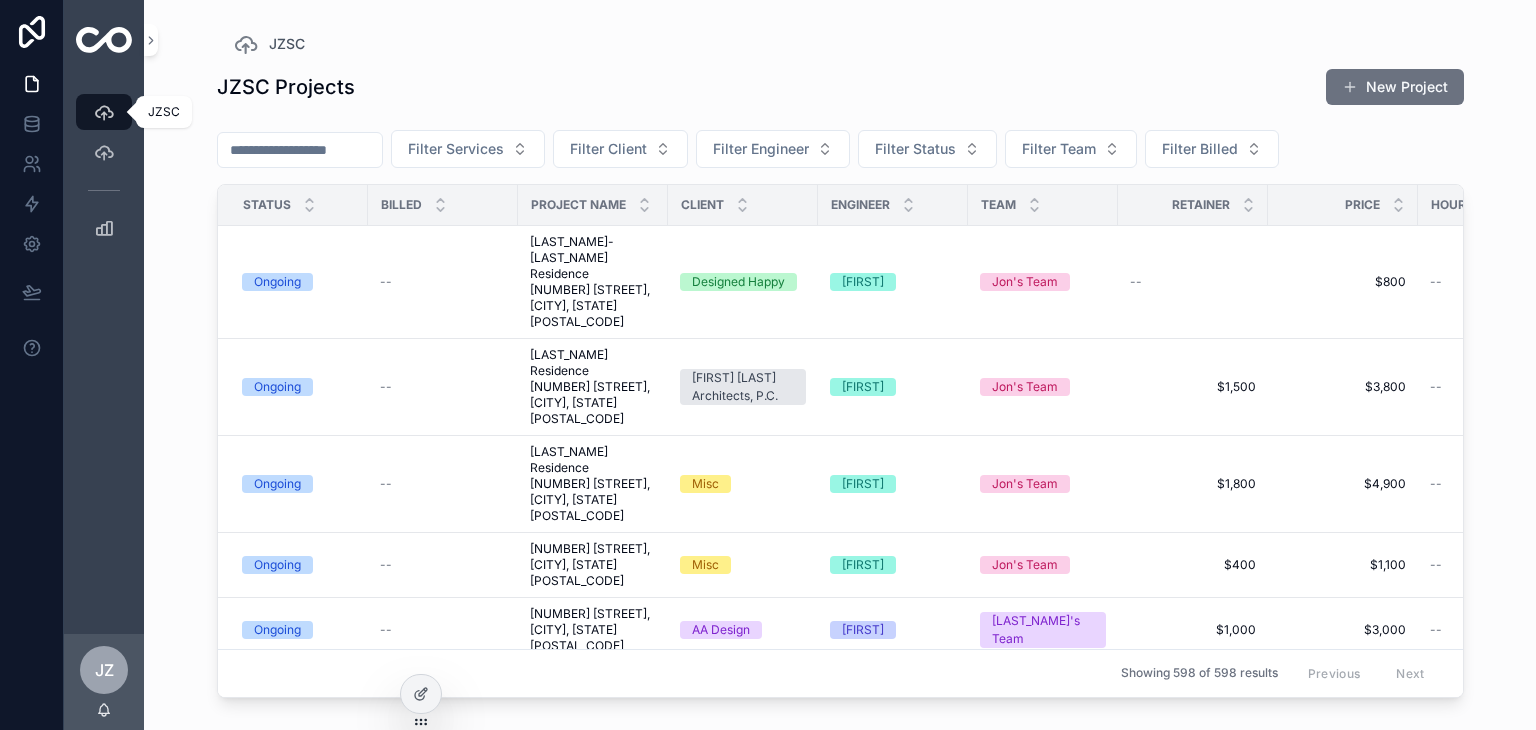 scroll, scrollTop: 0, scrollLeft: 0, axis: both 